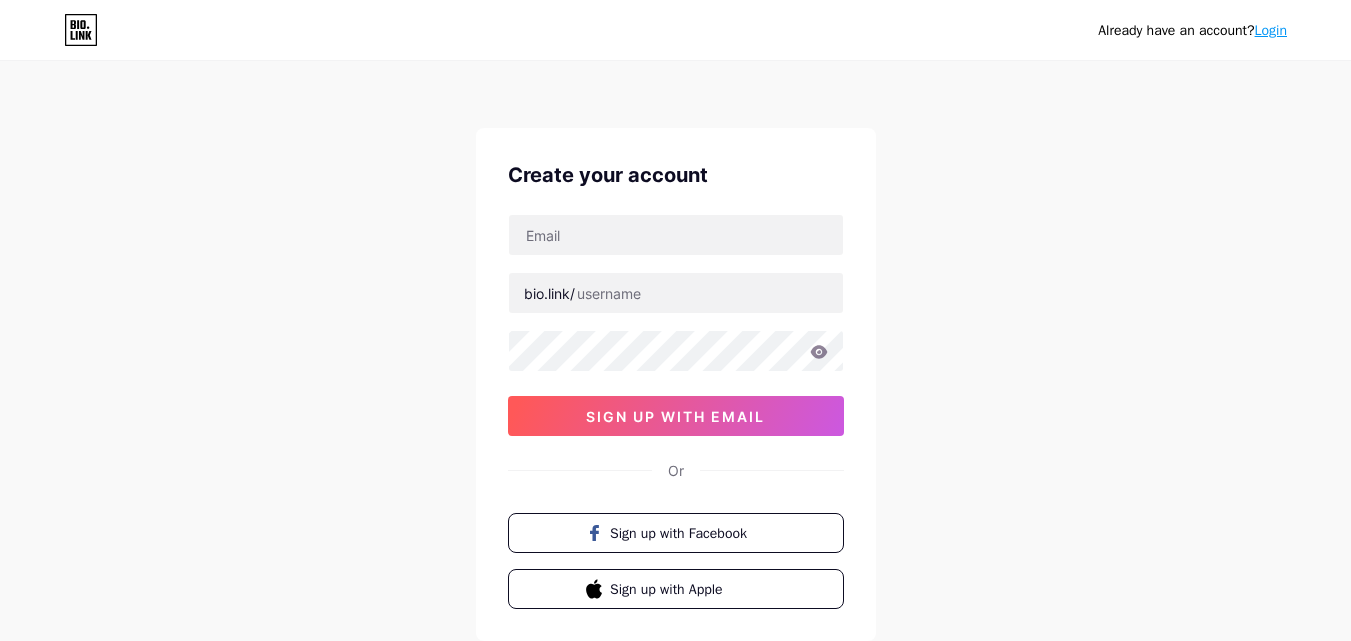 scroll, scrollTop: 0, scrollLeft: 0, axis: both 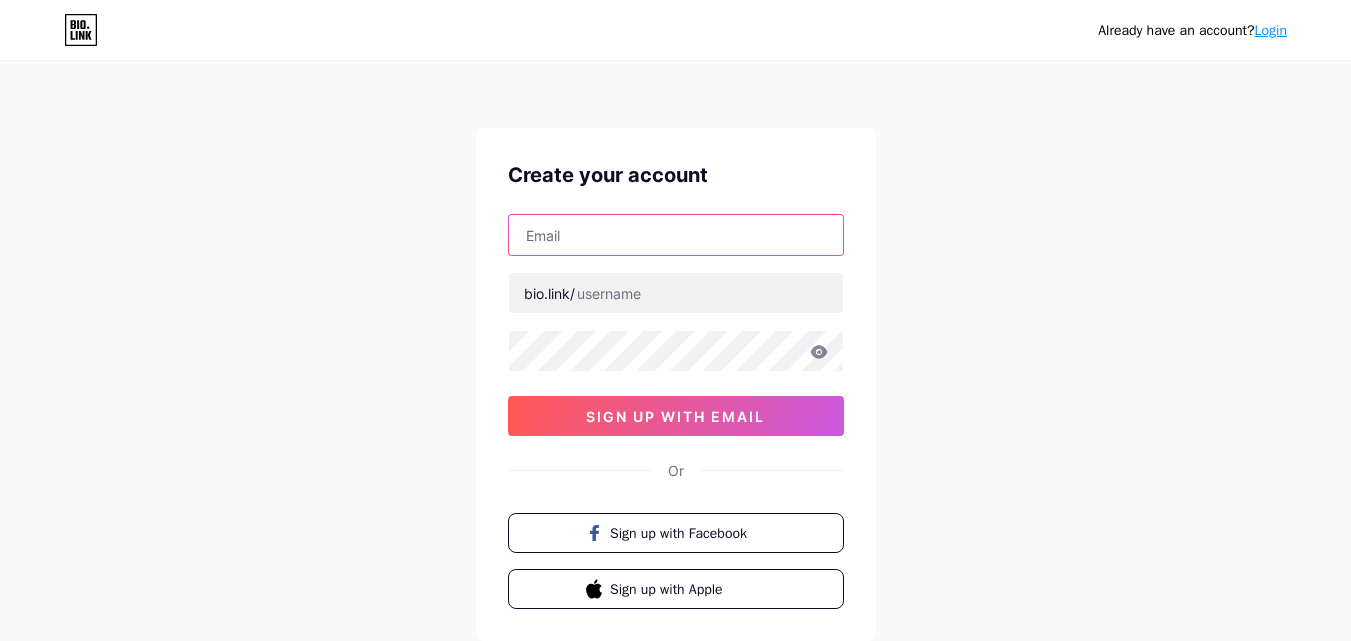 click at bounding box center [676, 235] 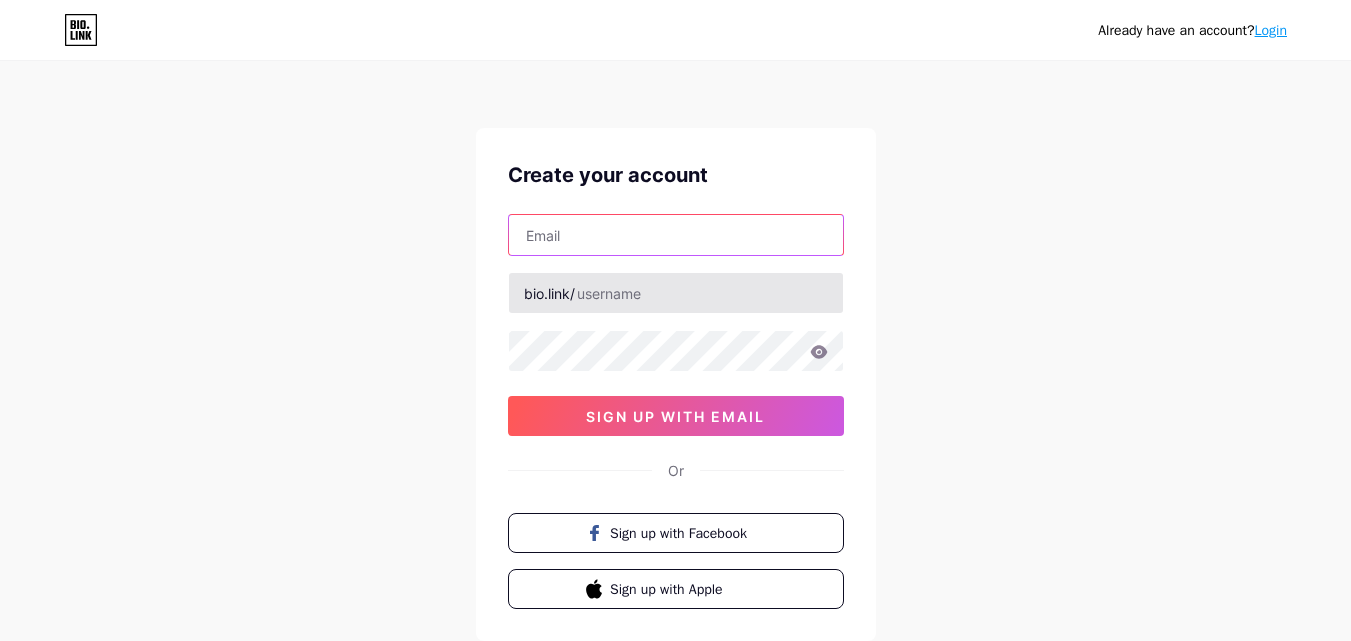paste on "essentialhoodie20@example.com" 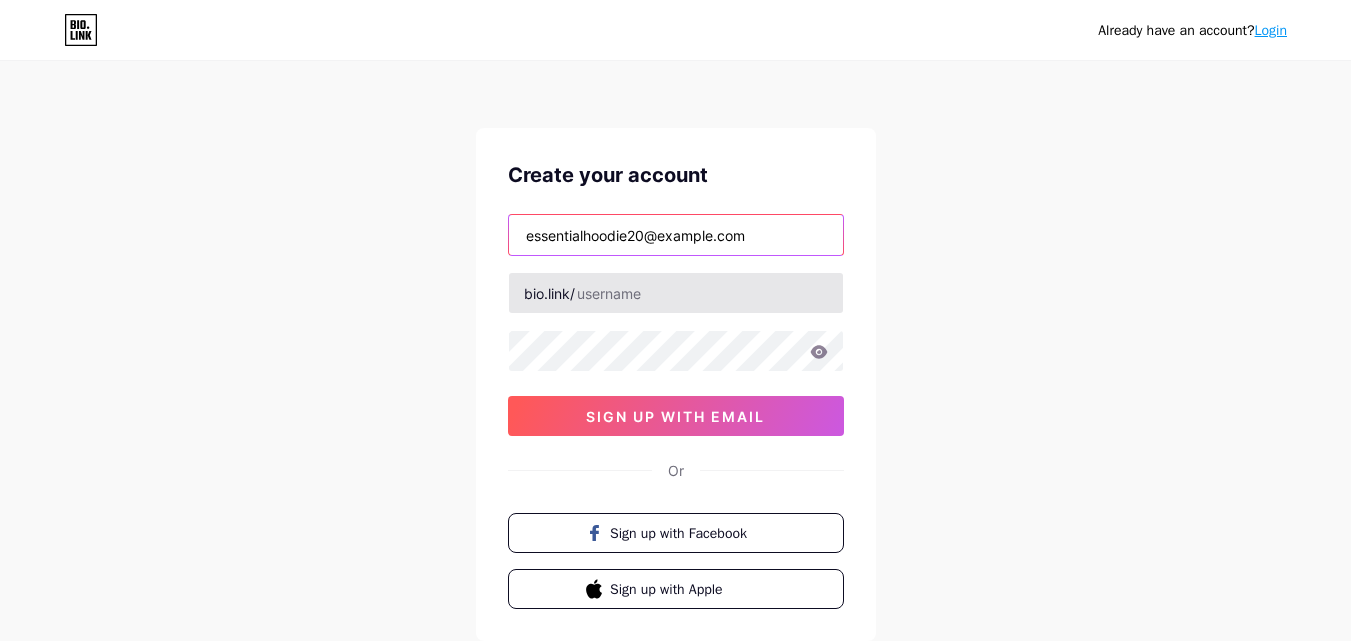 type on "essentialhoodie20@example.com" 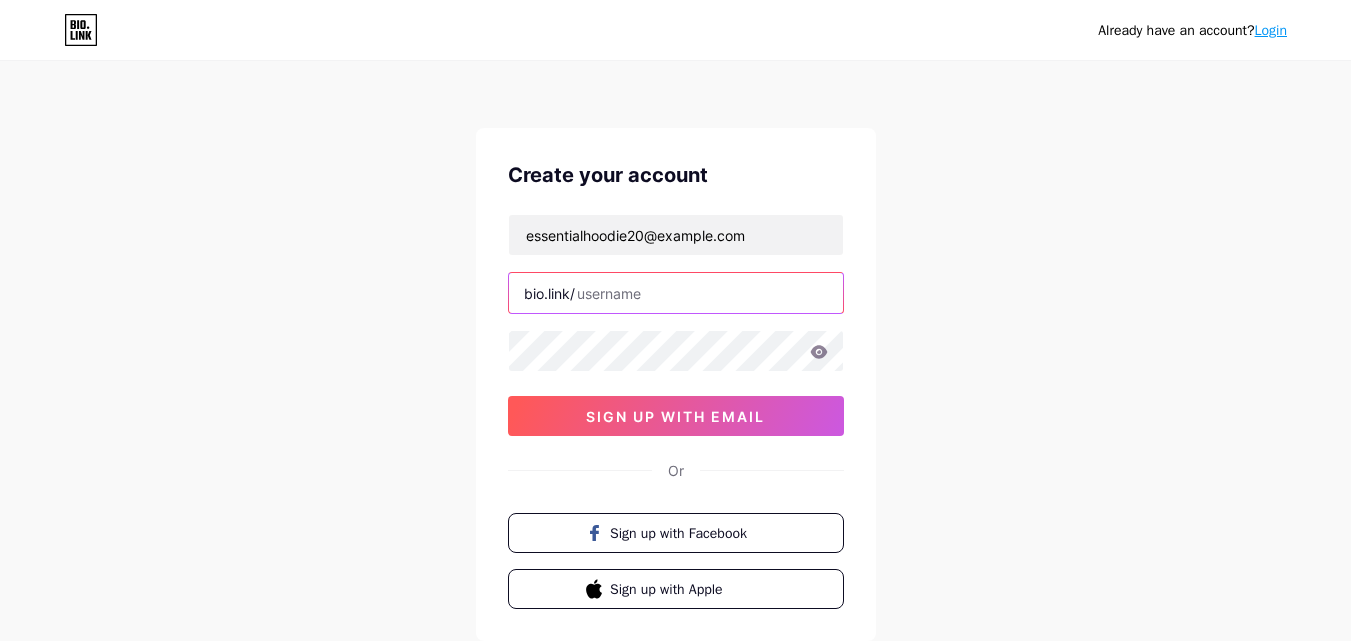 click at bounding box center [676, 293] 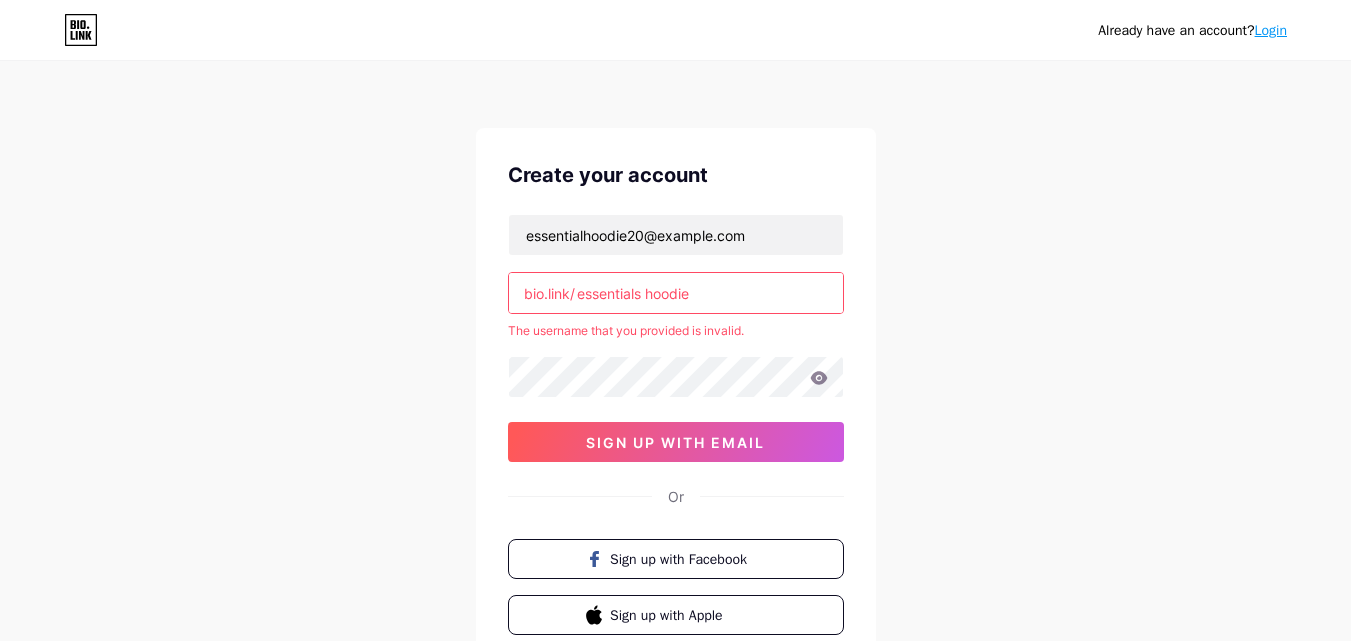click on "essentialhoodie20@example.com bio.link/ [BRAND] sign up with email" at bounding box center [676, 338] 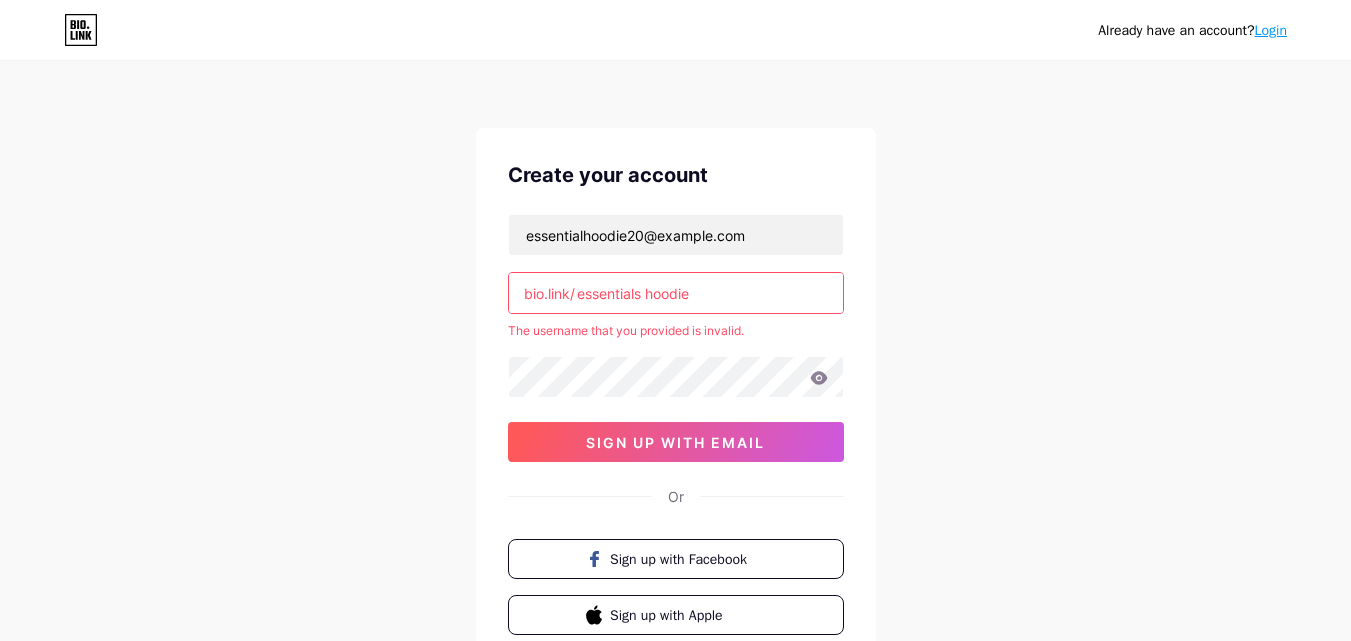 click on "essentials hoodie" at bounding box center (676, 293) 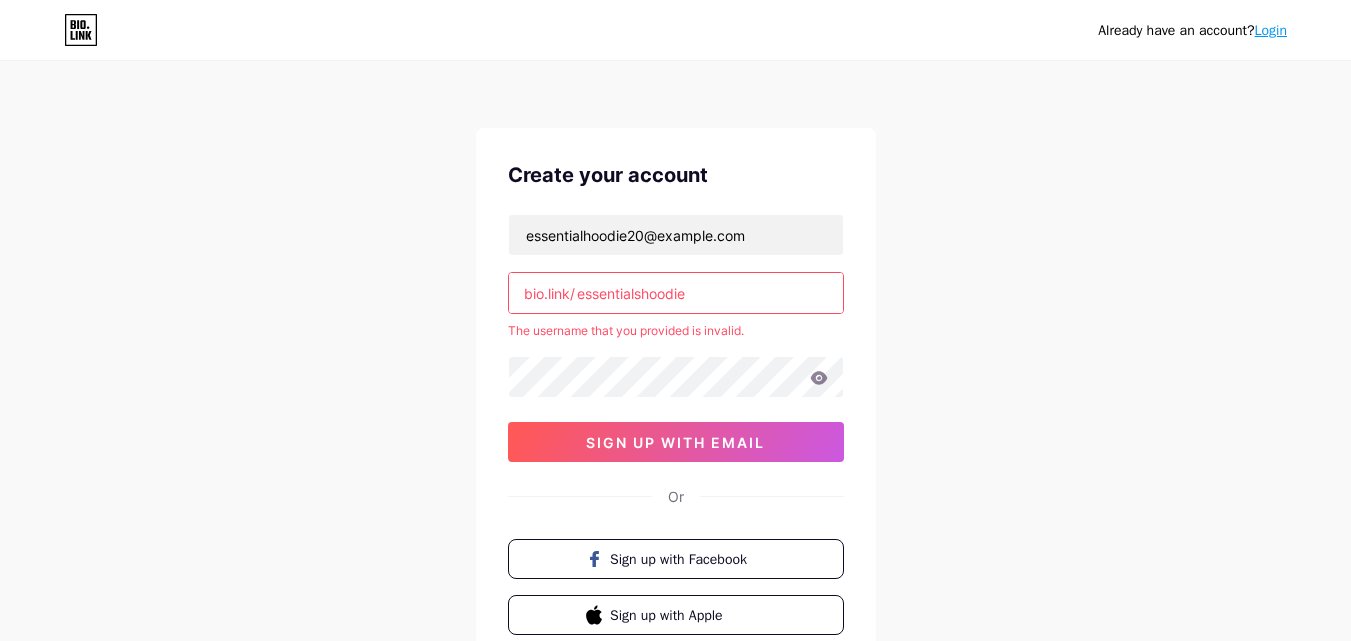 type on "essentialshoodie" 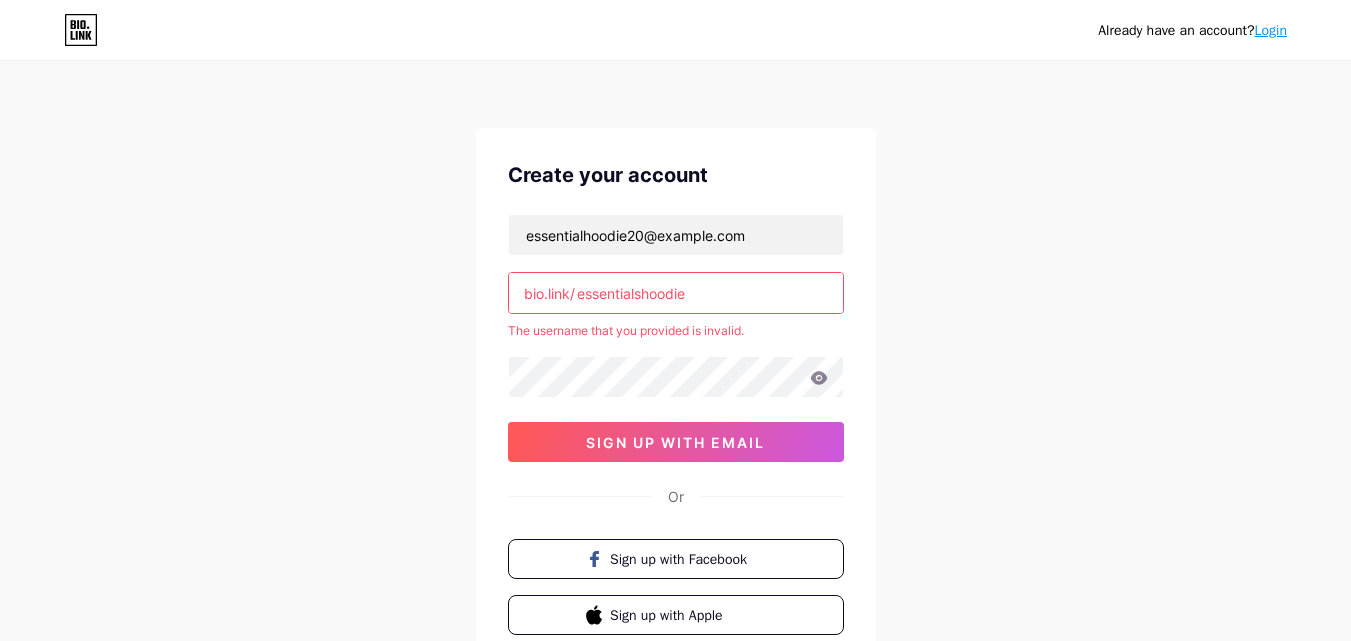 click on "The username that you provided is invalid." at bounding box center (676, 331) 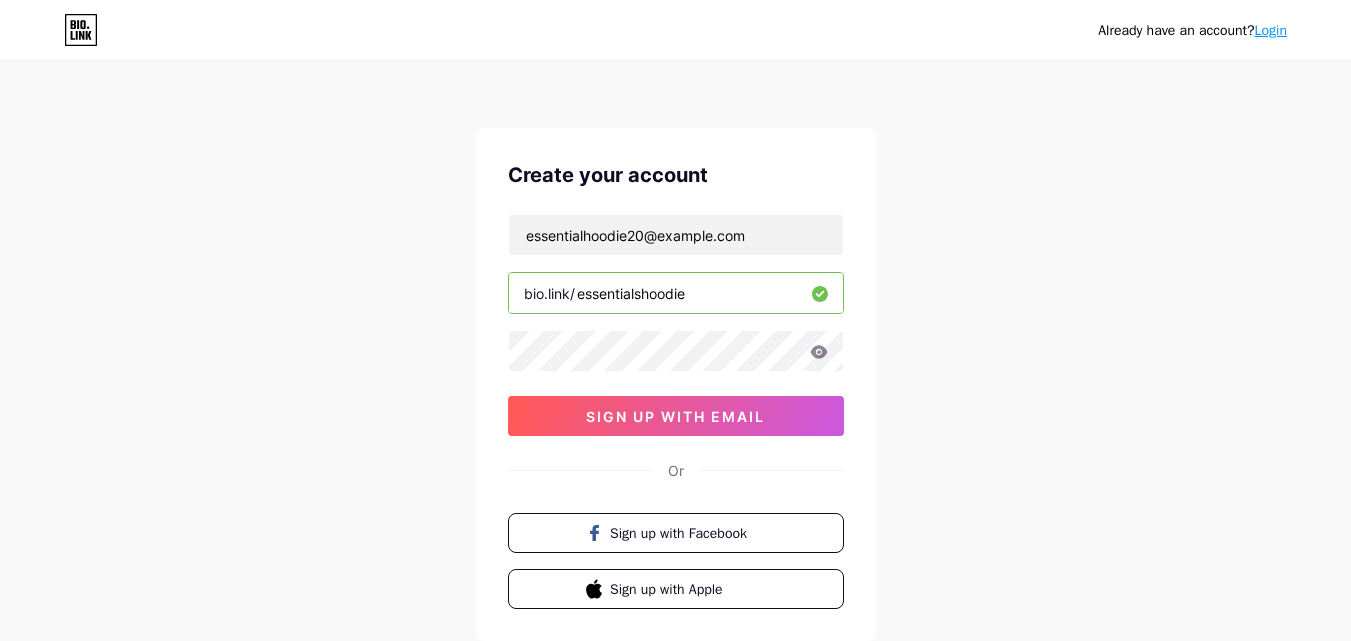 click on "essentialhoodie20@example.com bio.link/ [BRAND] sign up with email" at bounding box center [676, 325] 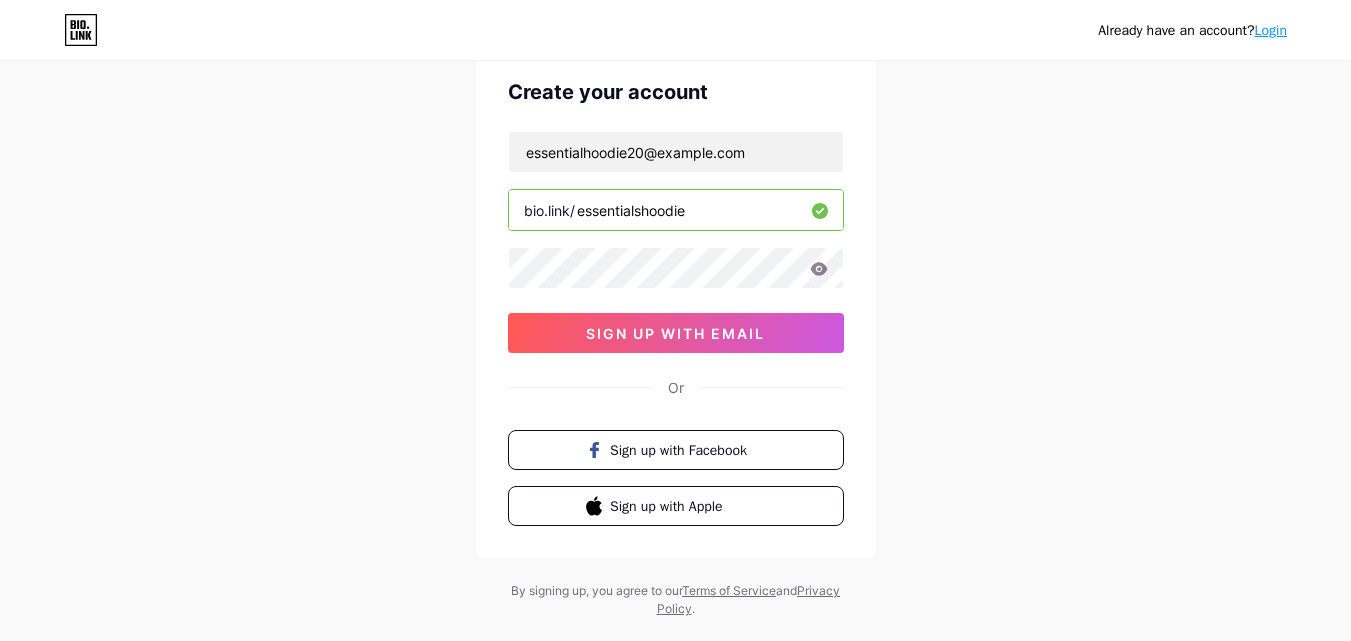 scroll, scrollTop: 124, scrollLeft: 0, axis: vertical 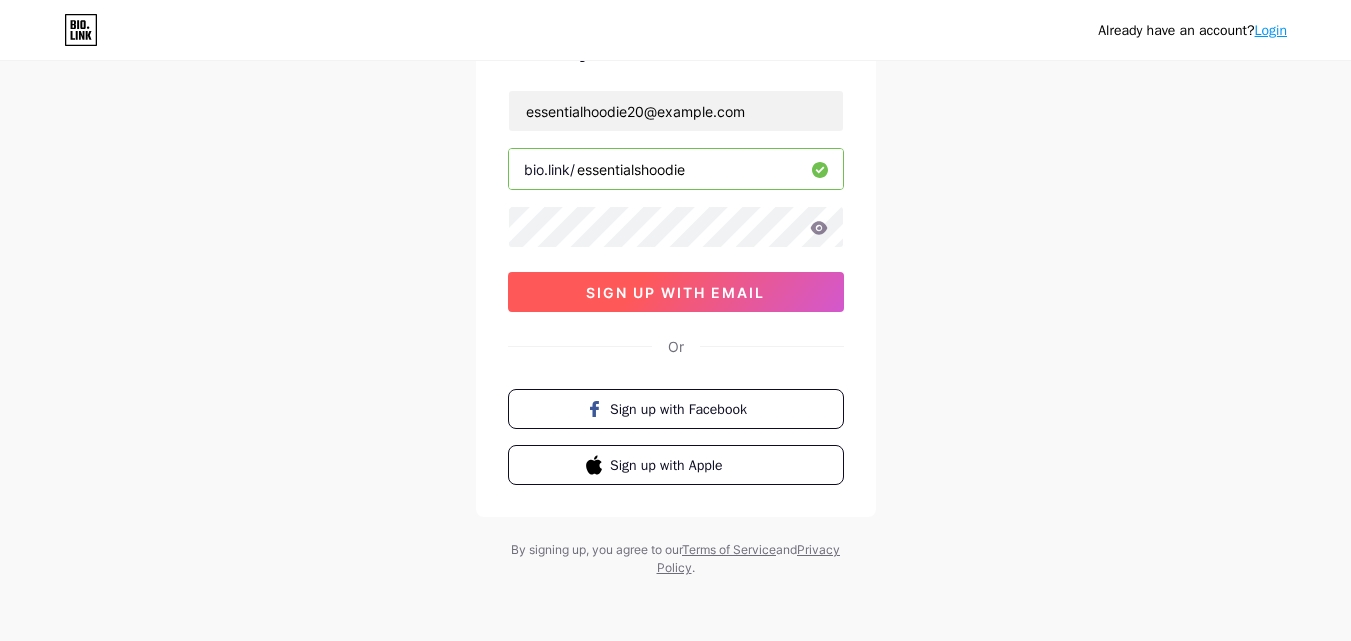click on "sign up with email" at bounding box center (675, 292) 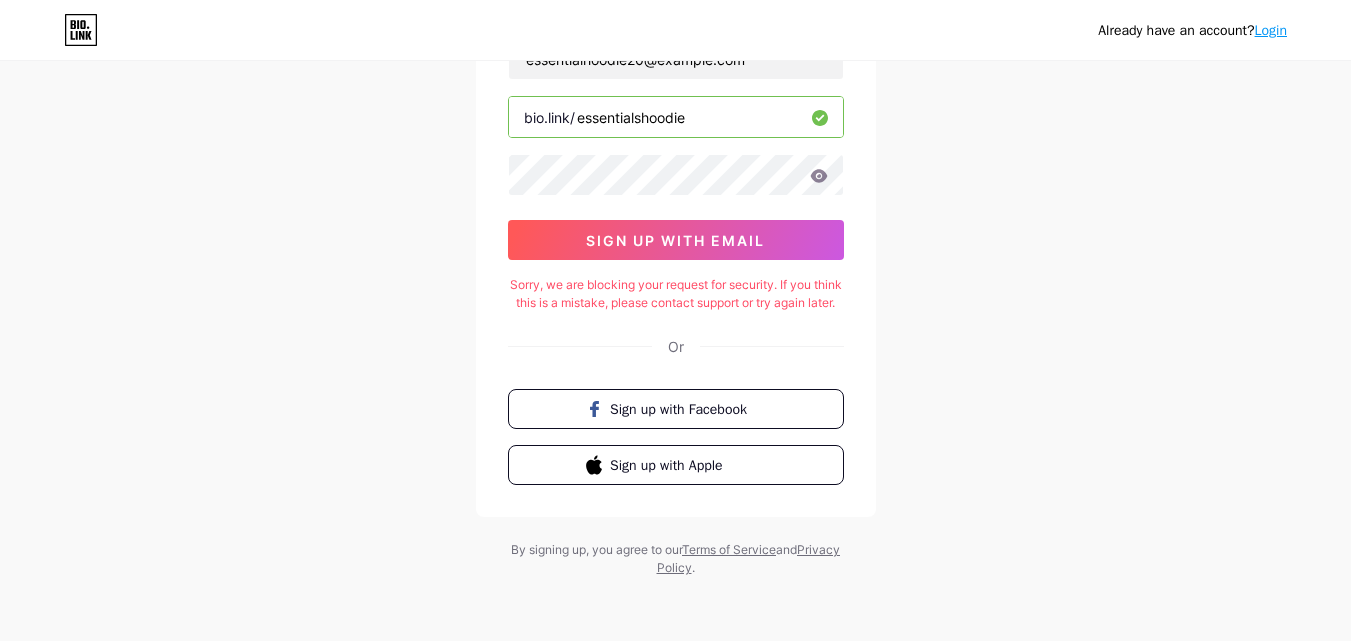 scroll, scrollTop: 27, scrollLeft: 0, axis: vertical 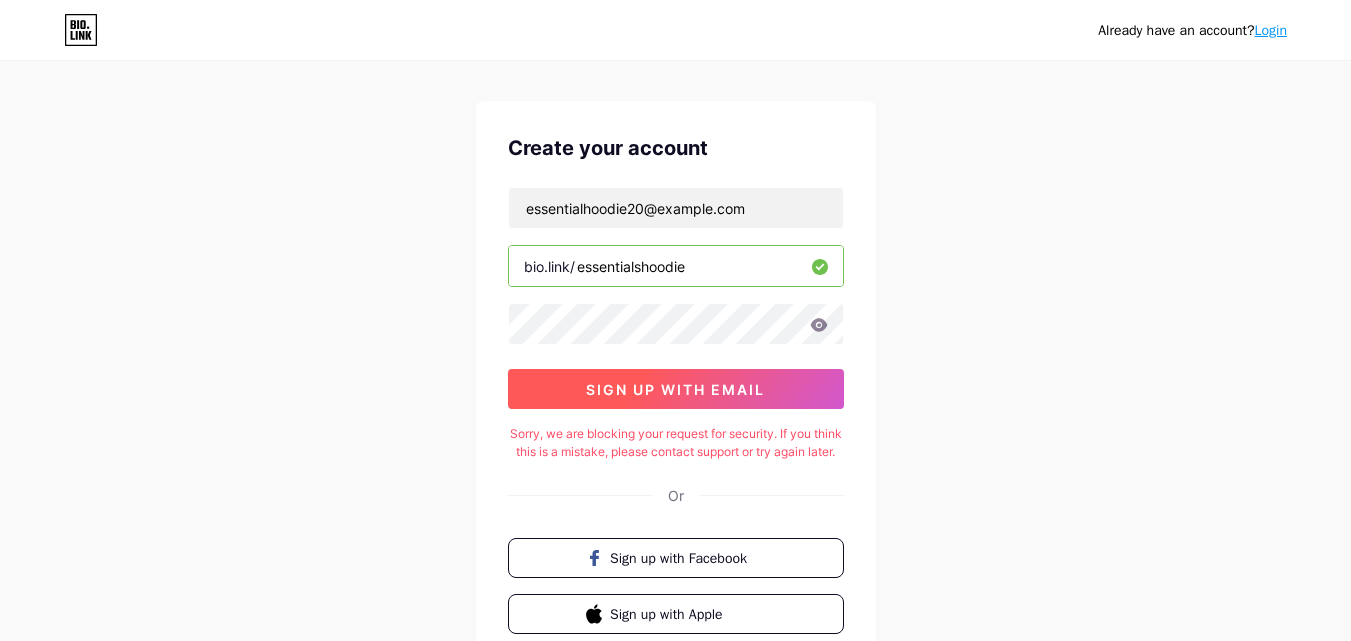 click on "sign up with email" at bounding box center [676, 389] 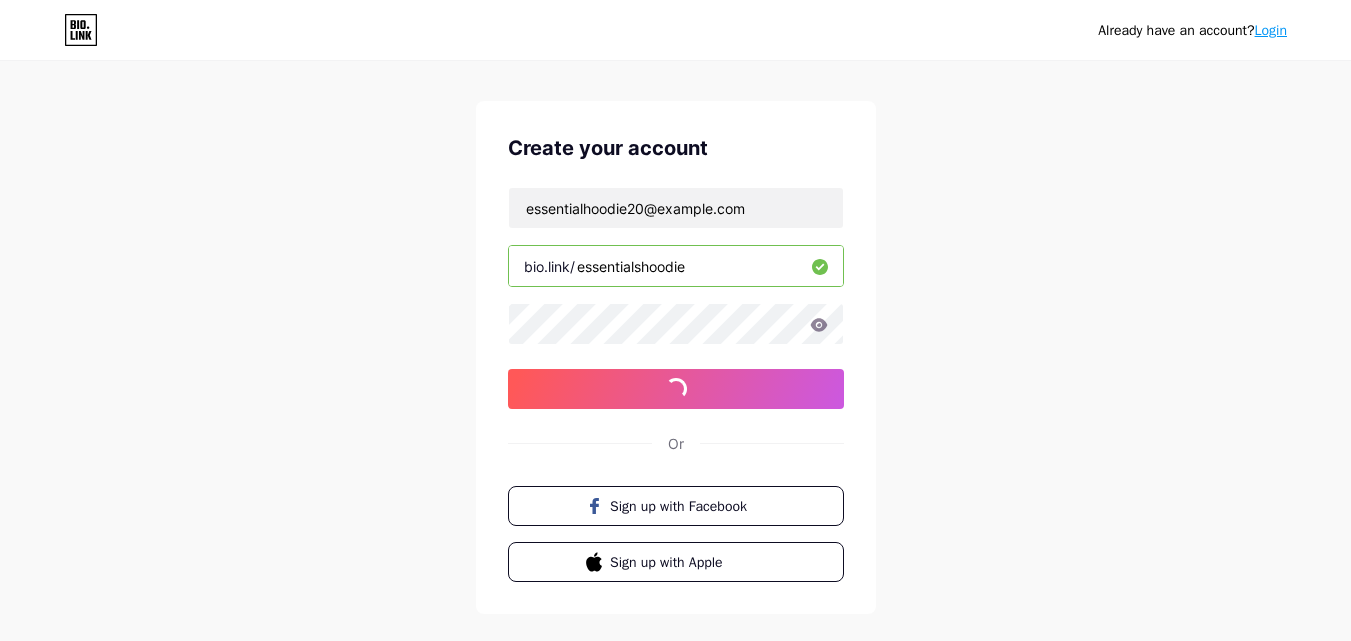 click 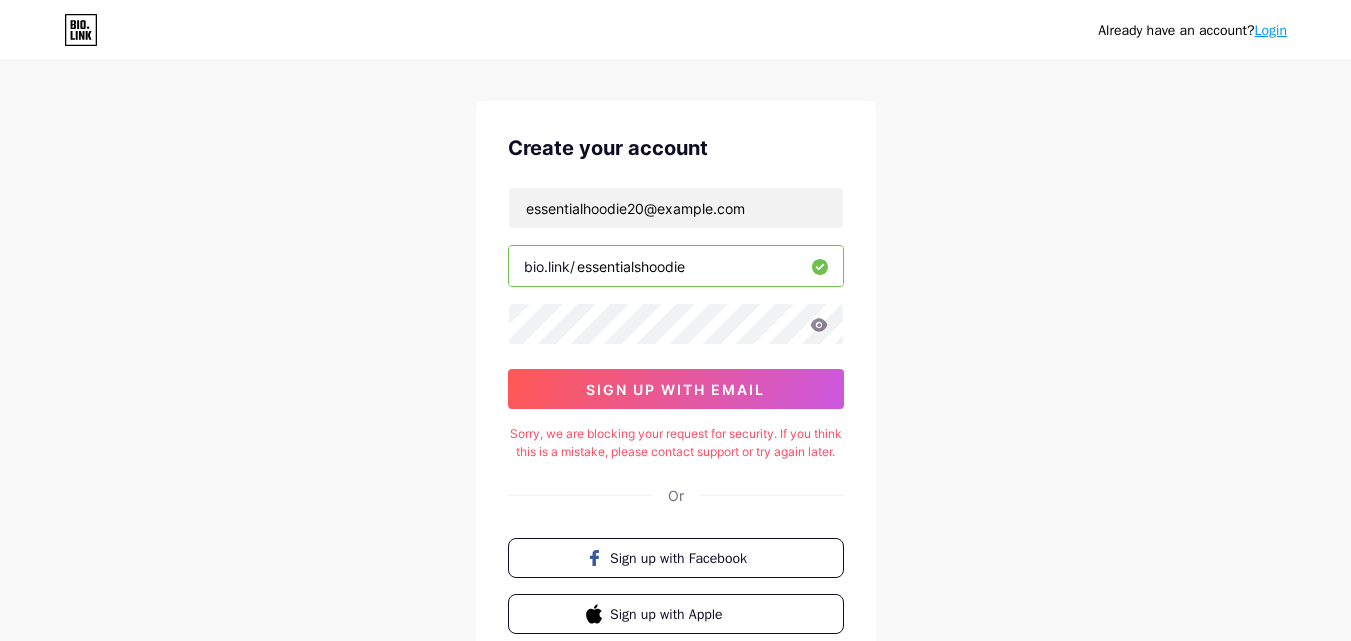 click on "Already have an account? Login Create your account essentialhoodie20@example.com bio.link/ [BRAND] sign up with email Sorry, we are blocking your request for security. If you think this is a mistake, please contact support or try again later. Or Sign up with Facebook Sign up with Apple By signing up, you agree to our Terms of Service and Privacy Policy." at bounding box center [675, 381] 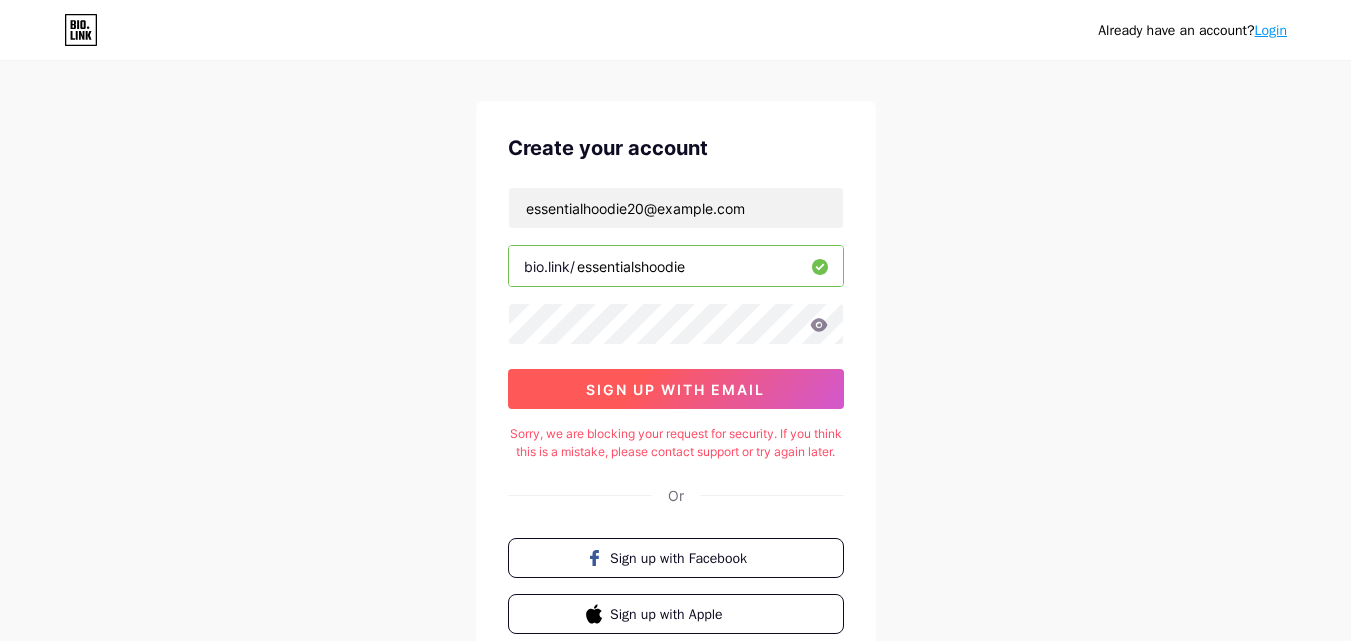 click on "sign up with email" at bounding box center [675, 389] 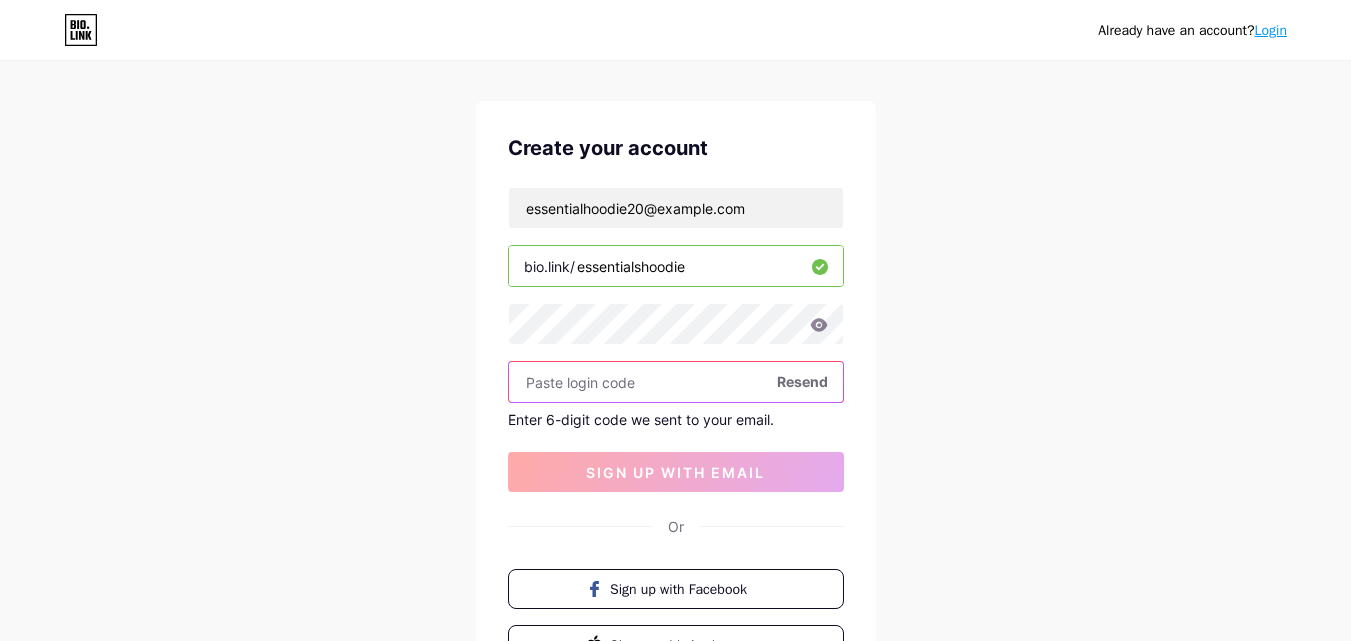 paste on "545077" 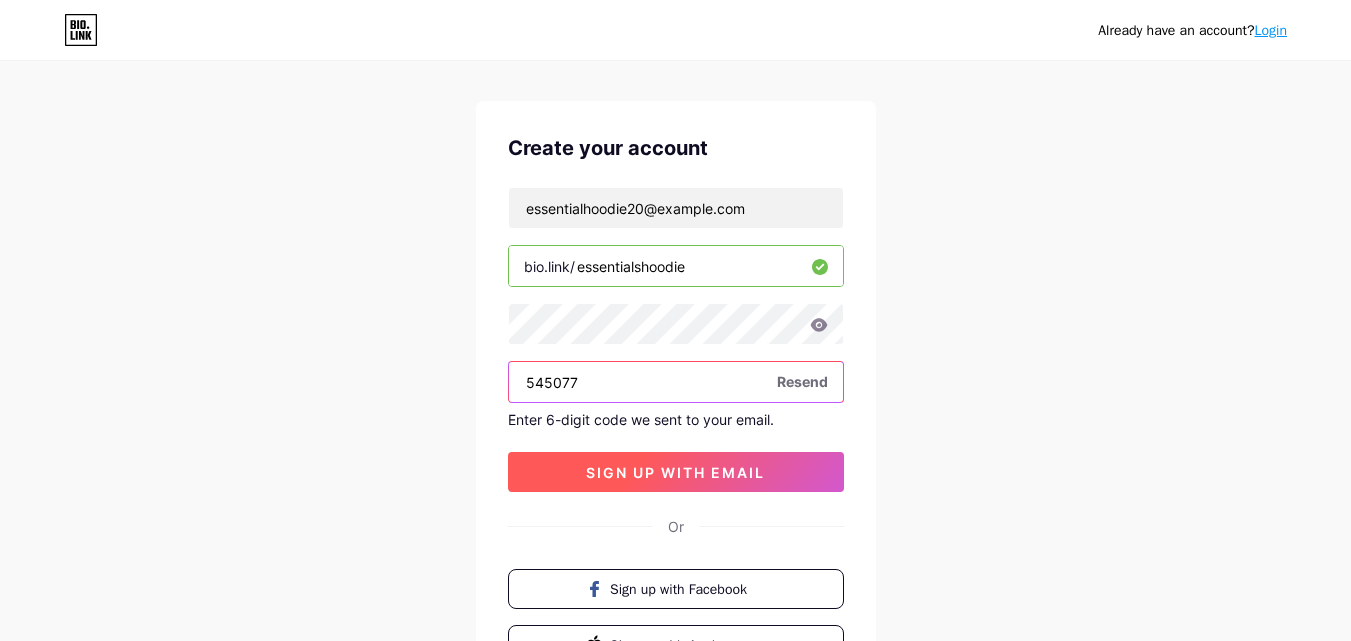 type on "545077" 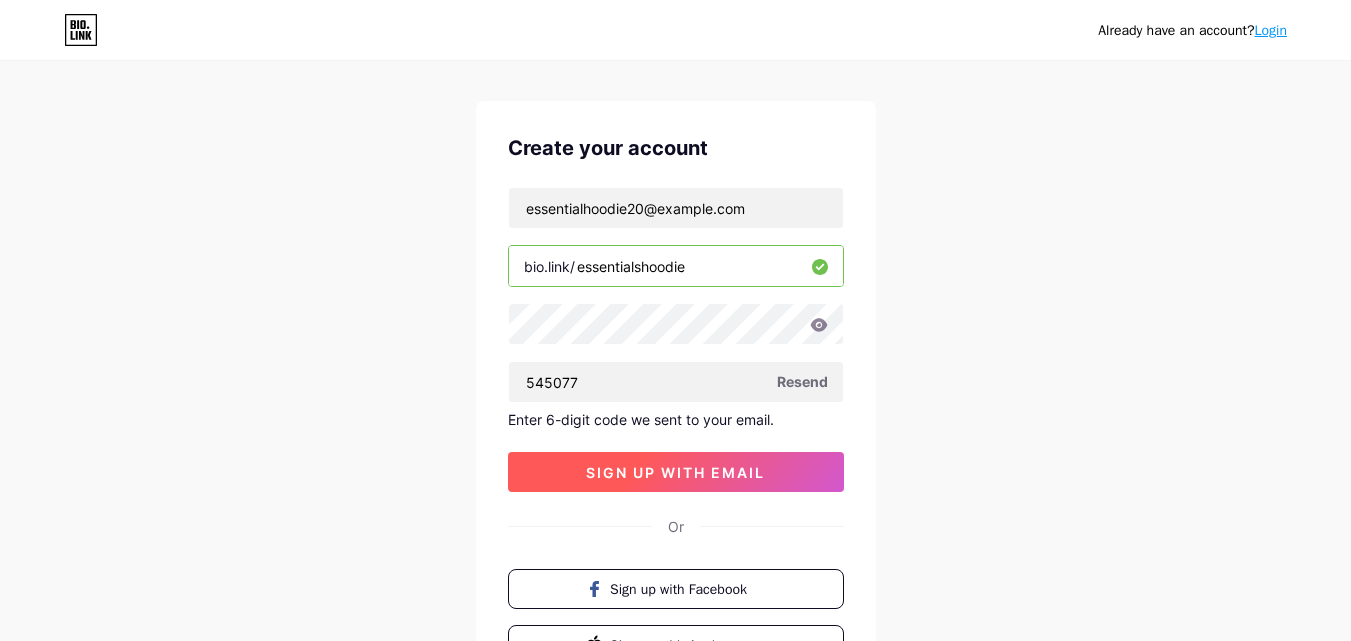 click on "sign up with email" at bounding box center (676, 472) 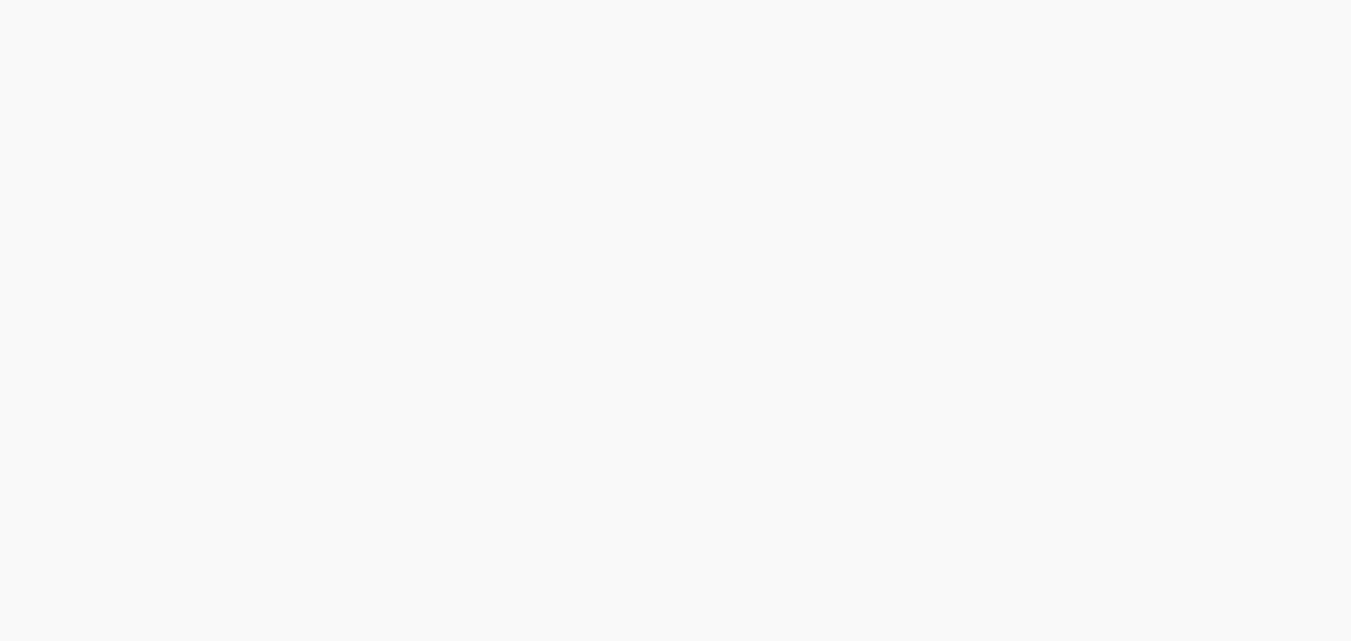 scroll, scrollTop: 0, scrollLeft: 0, axis: both 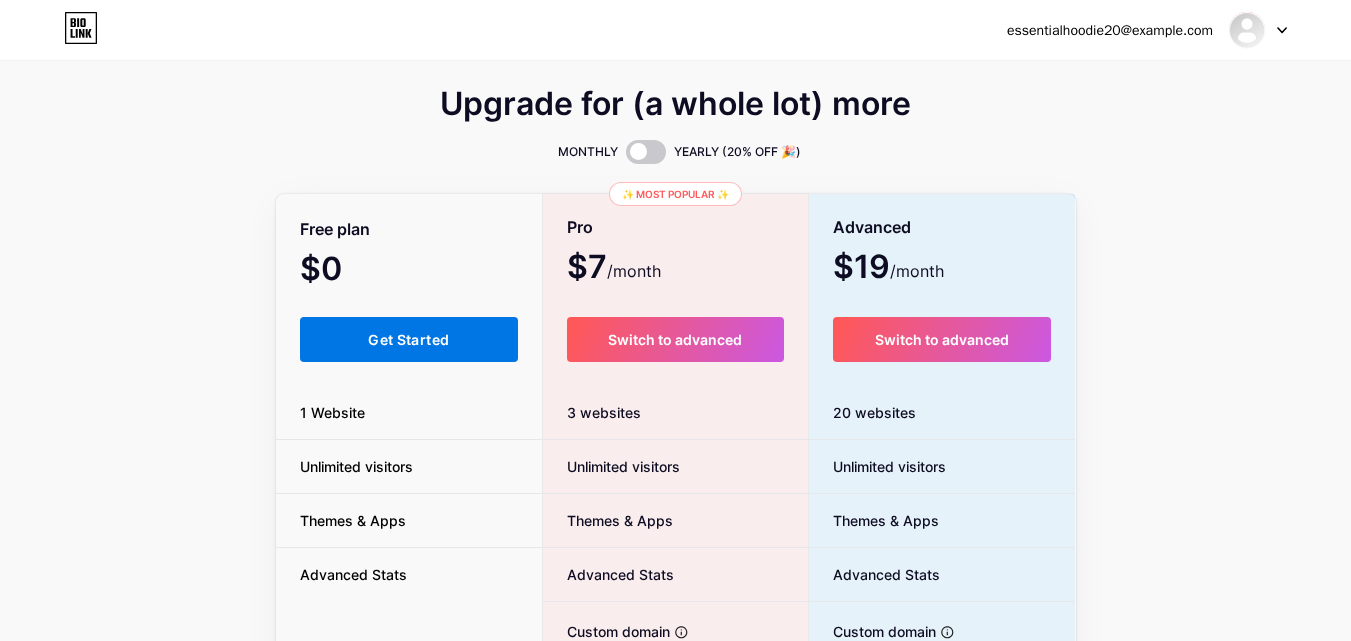 click on "Get Started" at bounding box center [409, 339] 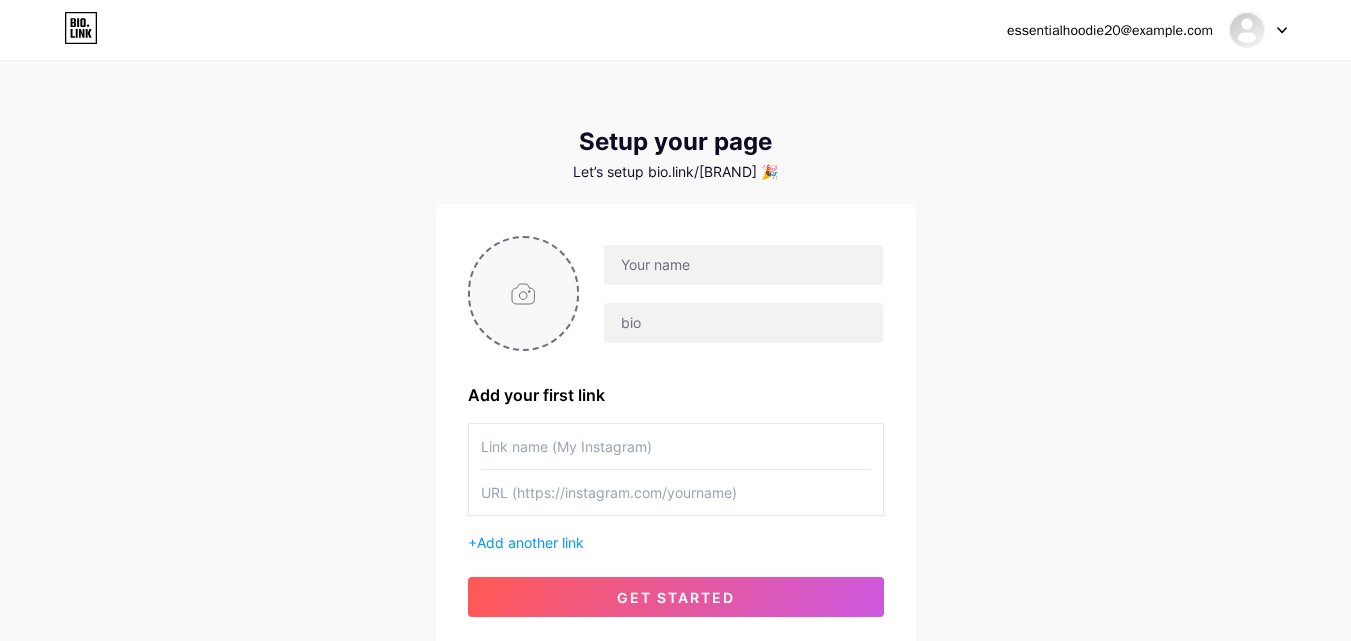 click at bounding box center (524, 293) 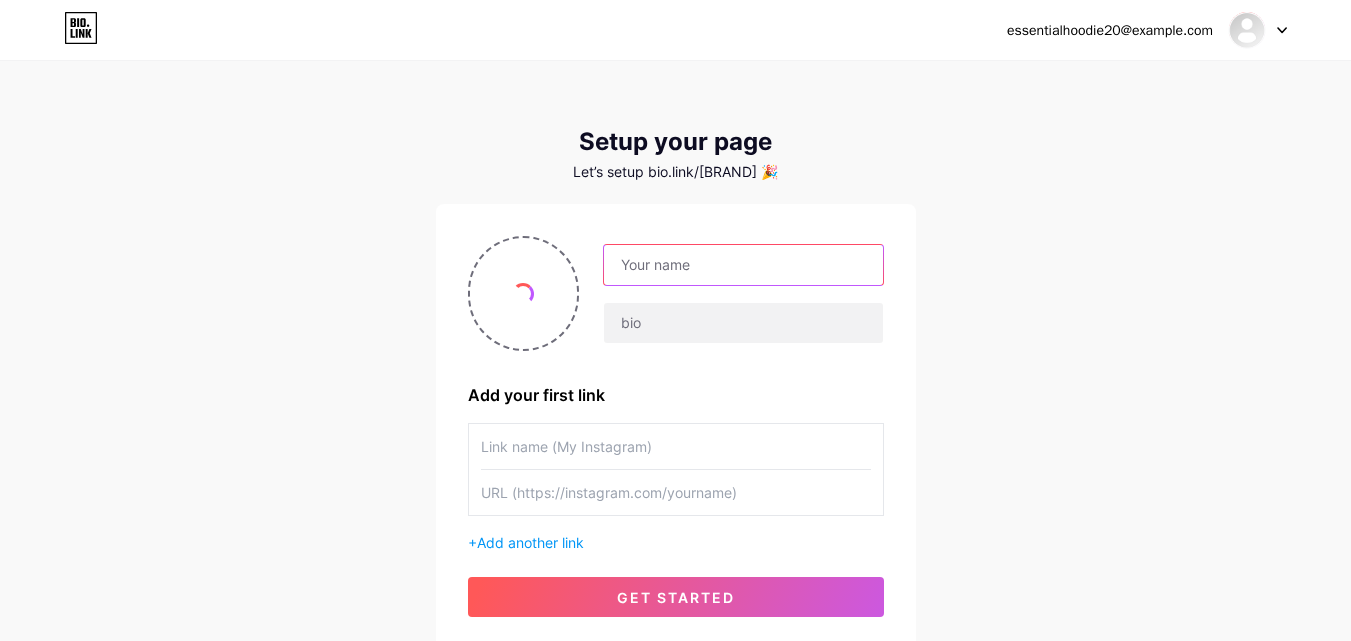 drag, startPoint x: 643, startPoint y: 277, endPoint x: 610, endPoint y: 241, distance: 48.83646 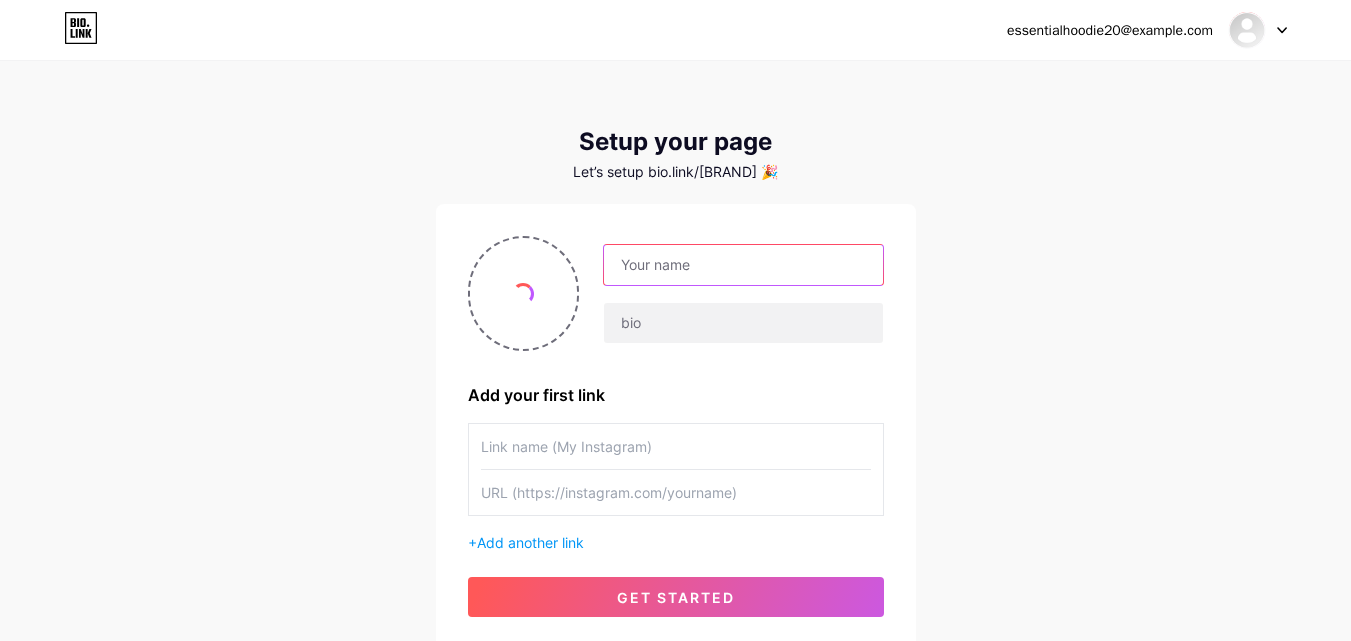 click at bounding box center [743, 265] 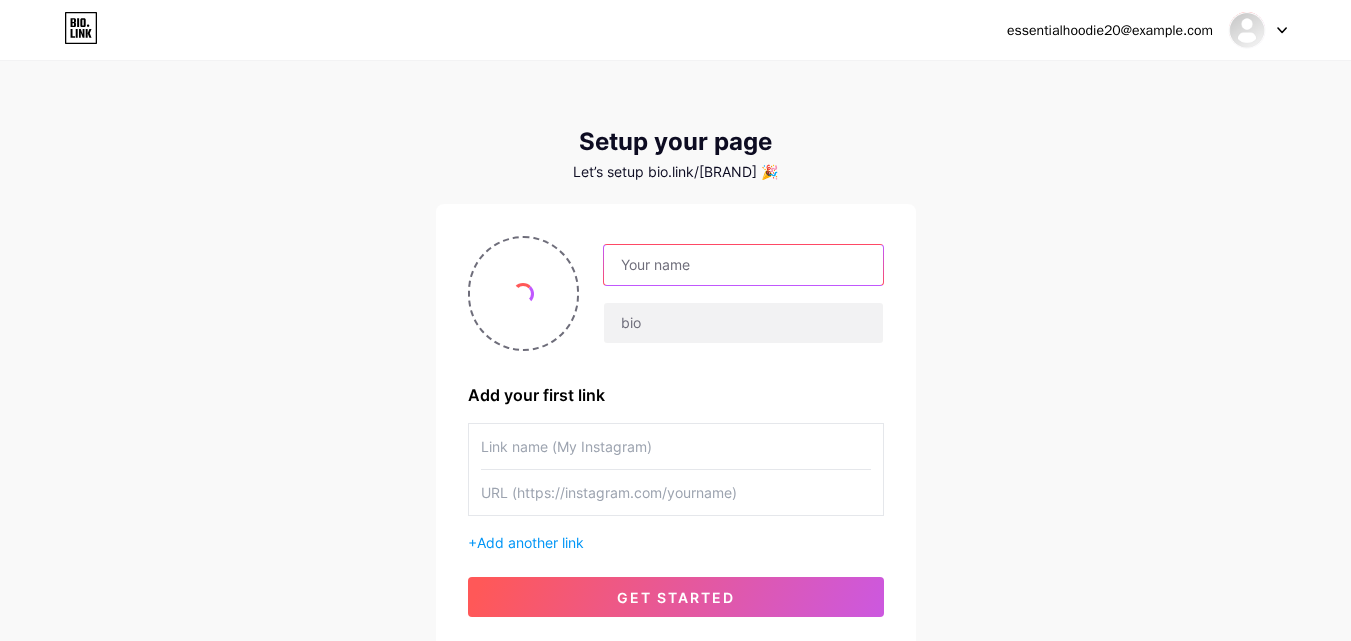 paste on "Essentials Hoodie" 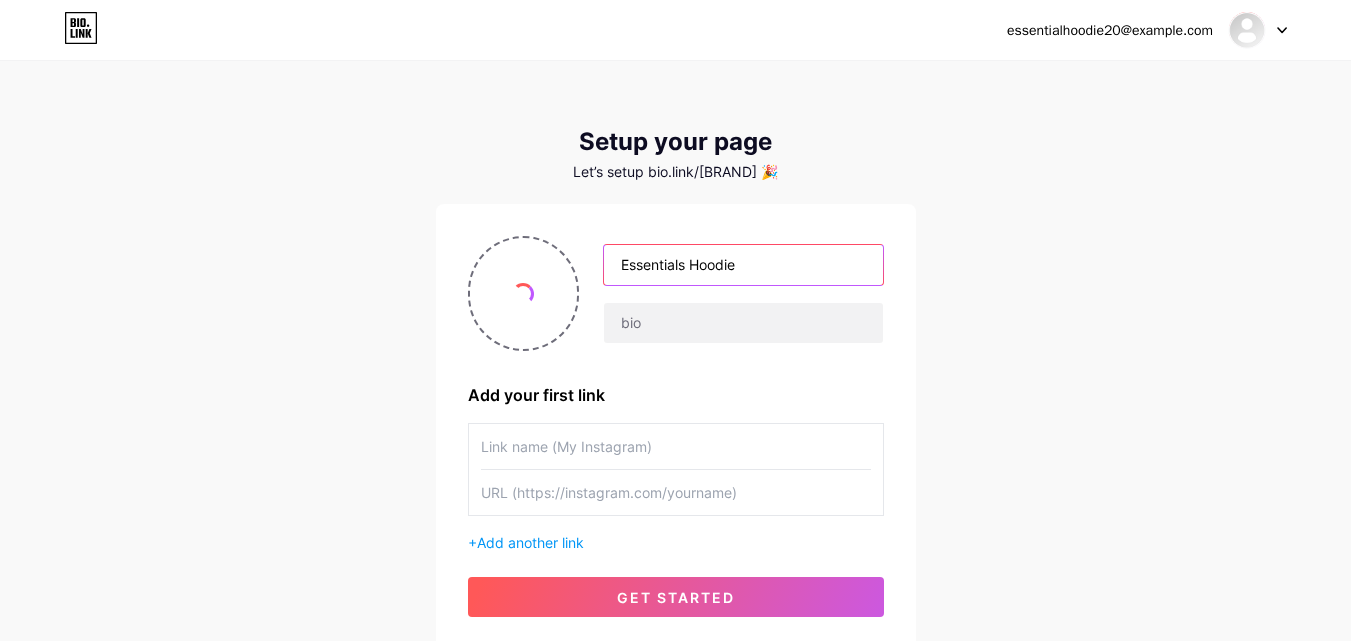 type on "Essentials Hoodie" 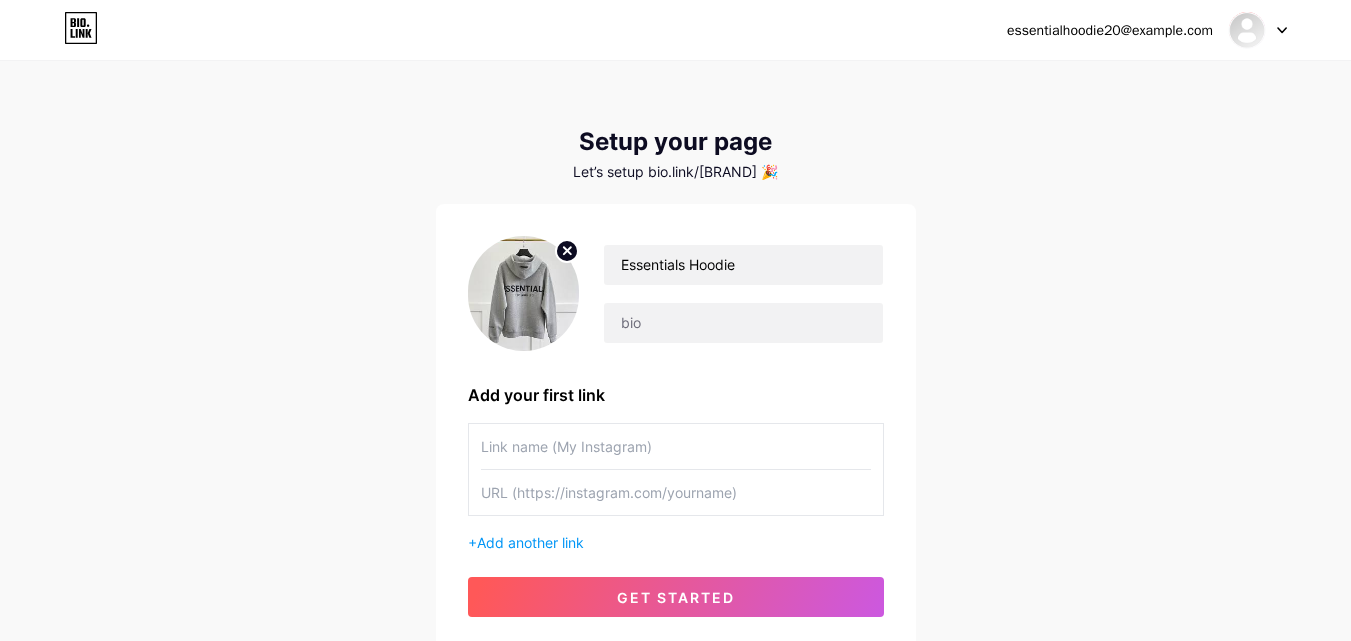 click on "Essentials Hoodie" at bounding box center (676, 293) 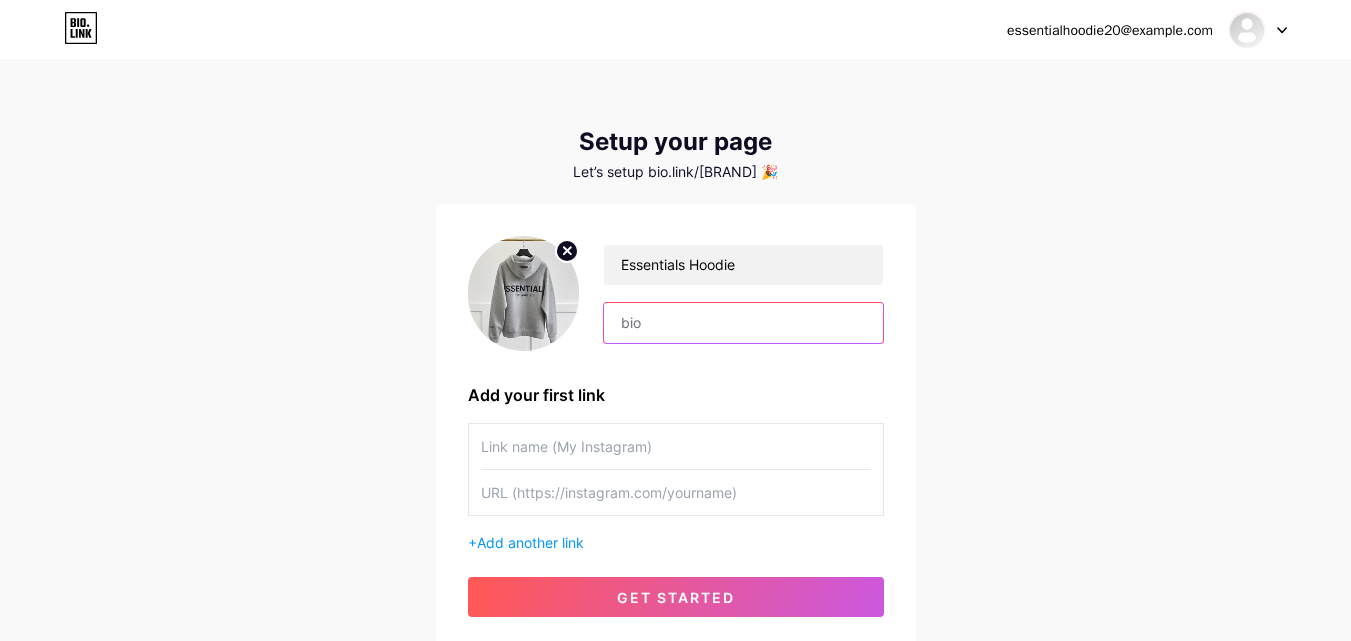 click at bounding box center [743, 323] 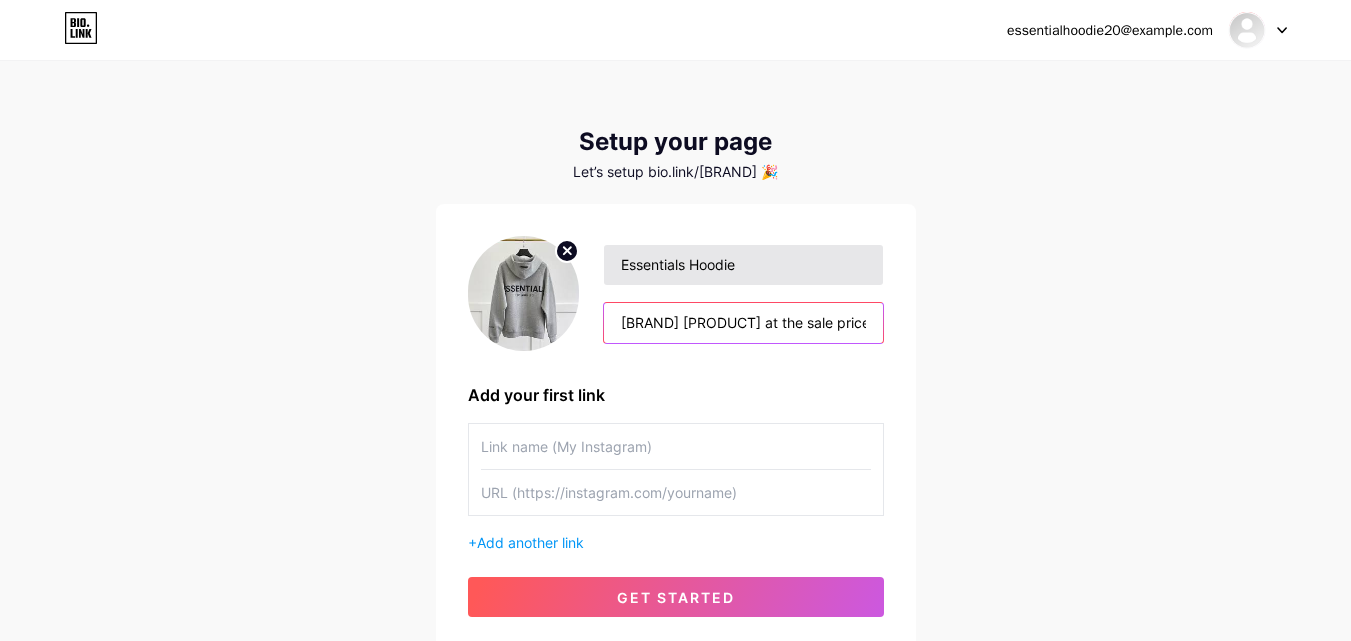scroll, scrollTop: 0, scrollLeft: 706, axis: horizontal 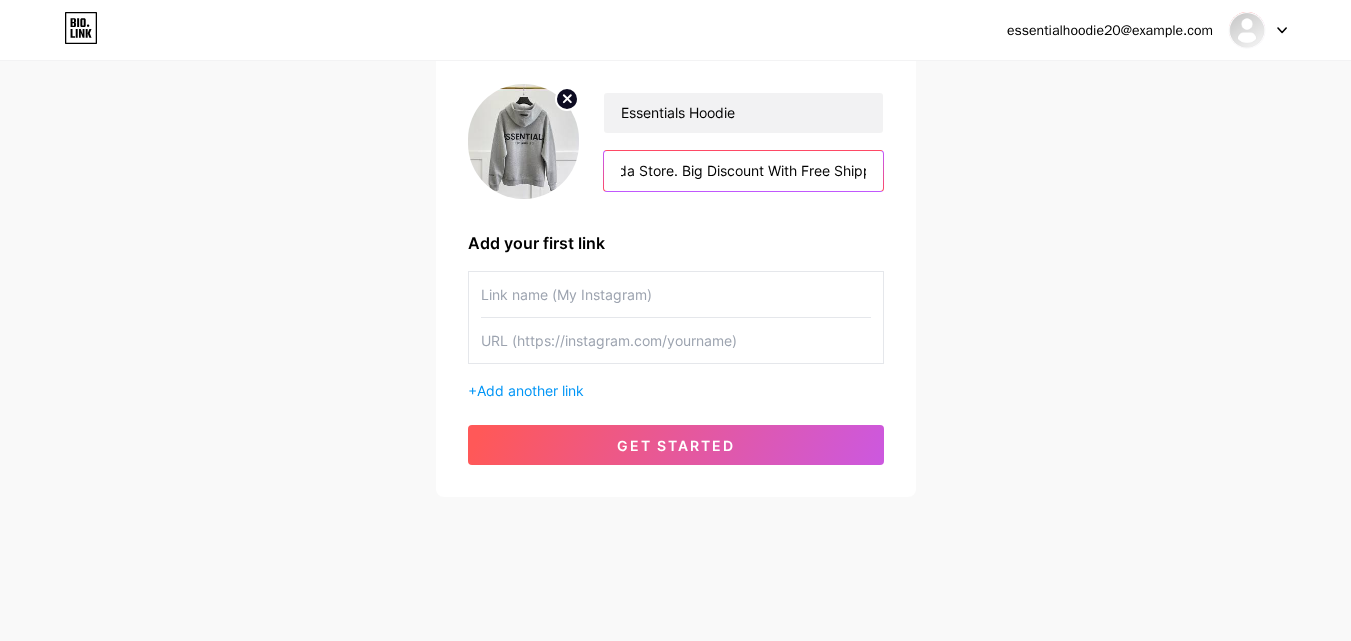 type on "[BRAND] [PRODUCT] at the sale price [BRAND] Clothing. Get Up To 30% [BRAND] [PRODUCT] Online Canada Store. Big Discount With Free Shipping." 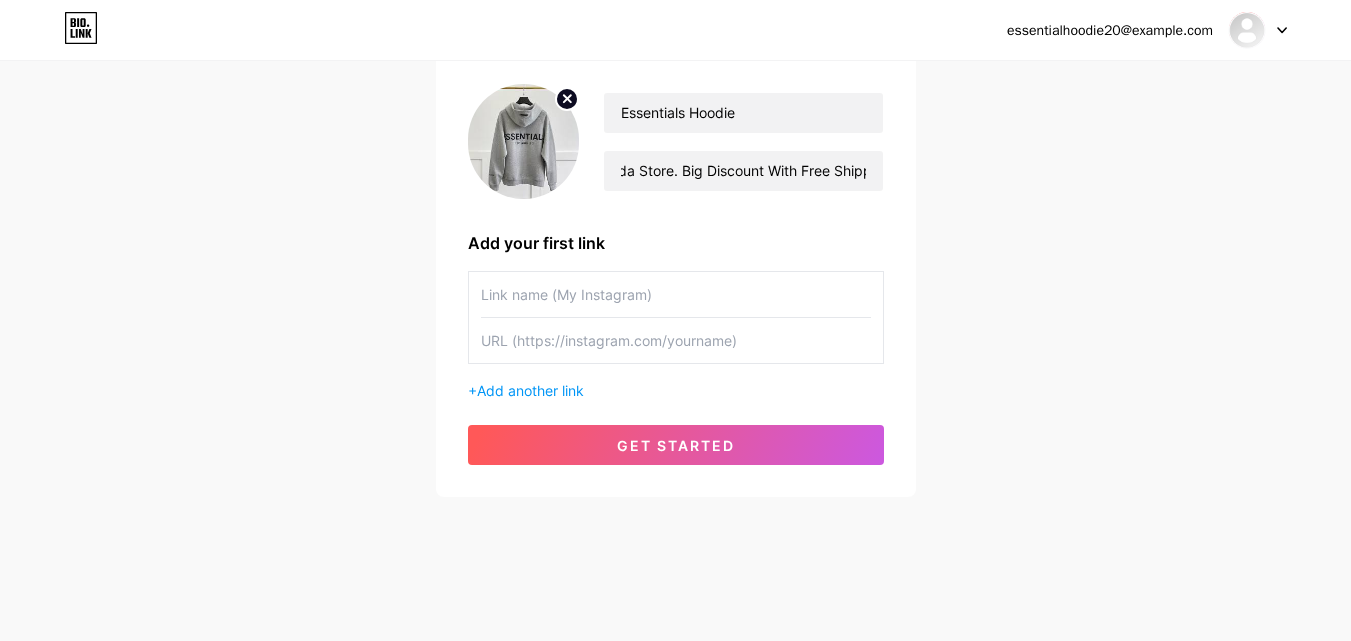 click at bounding box center (676, 294) 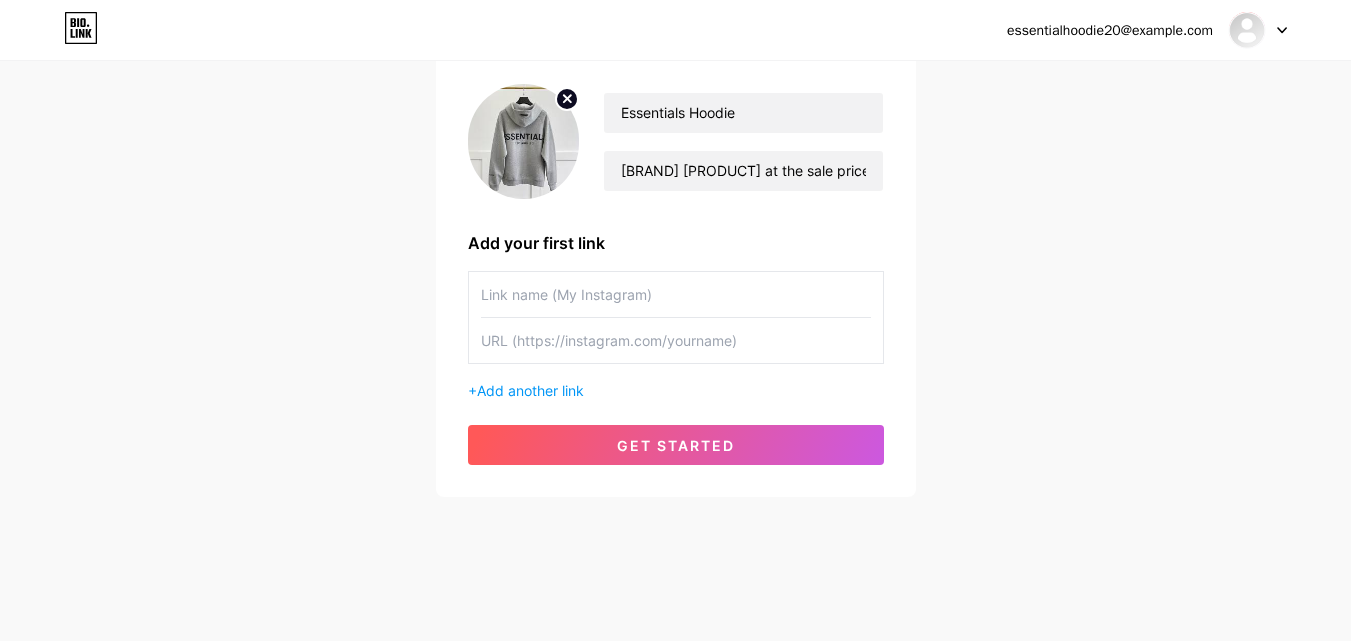 paste on "Essentials Hoodie" 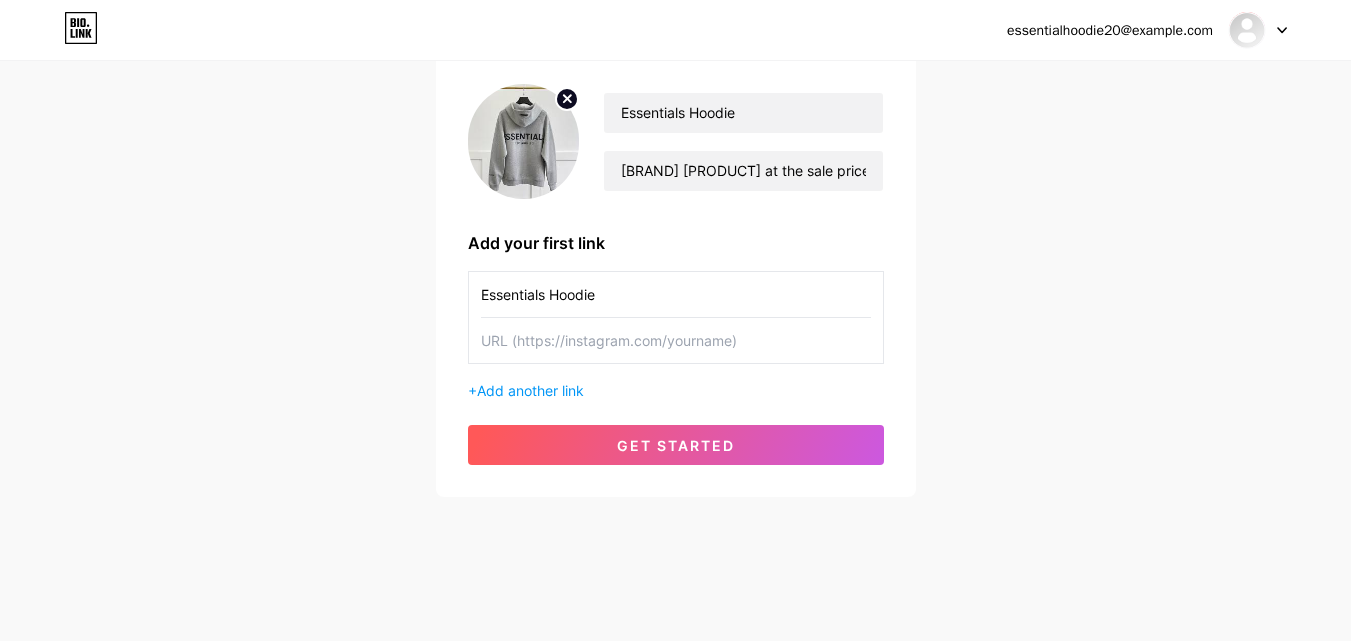 type on "Essentials Hoodie" 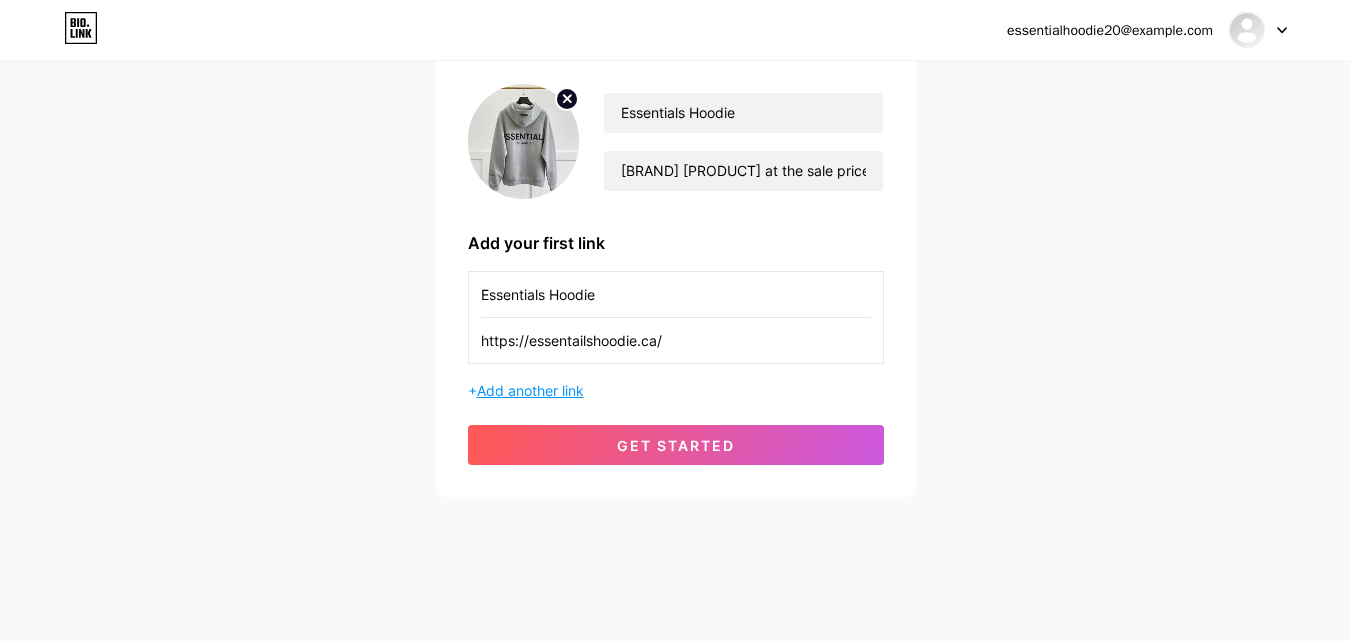 type on "https://essentailshoodie.ca/" 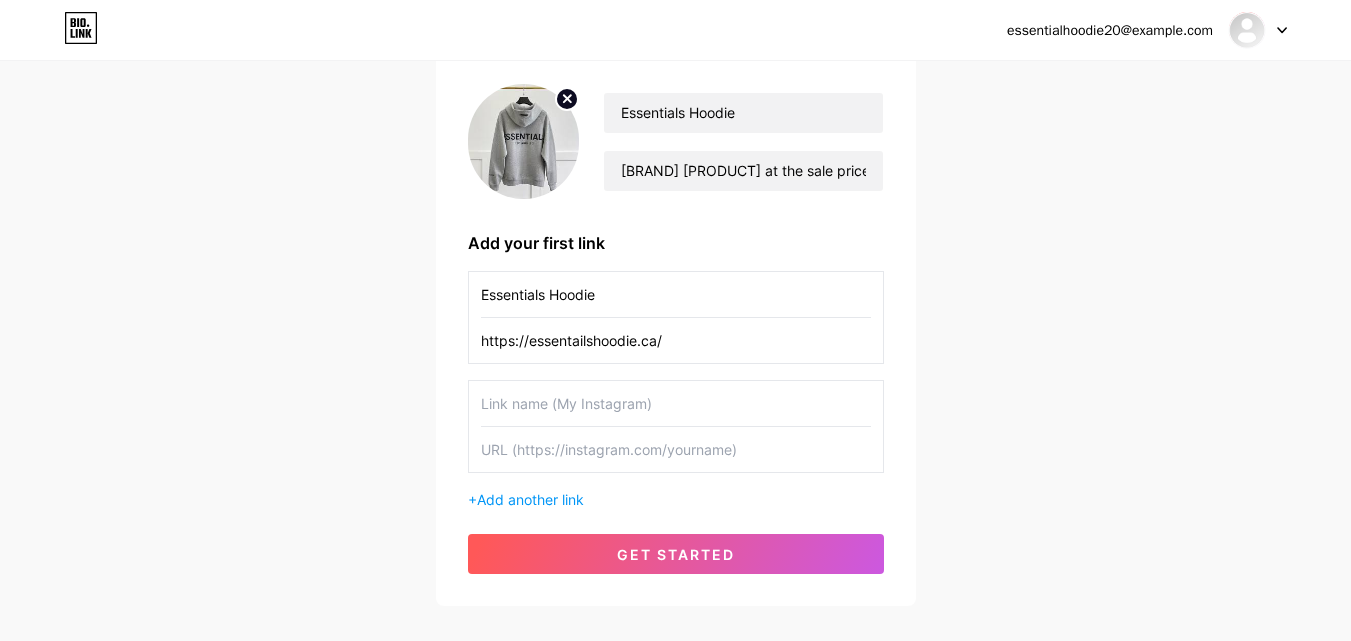 click at bounding box center [676, 403] 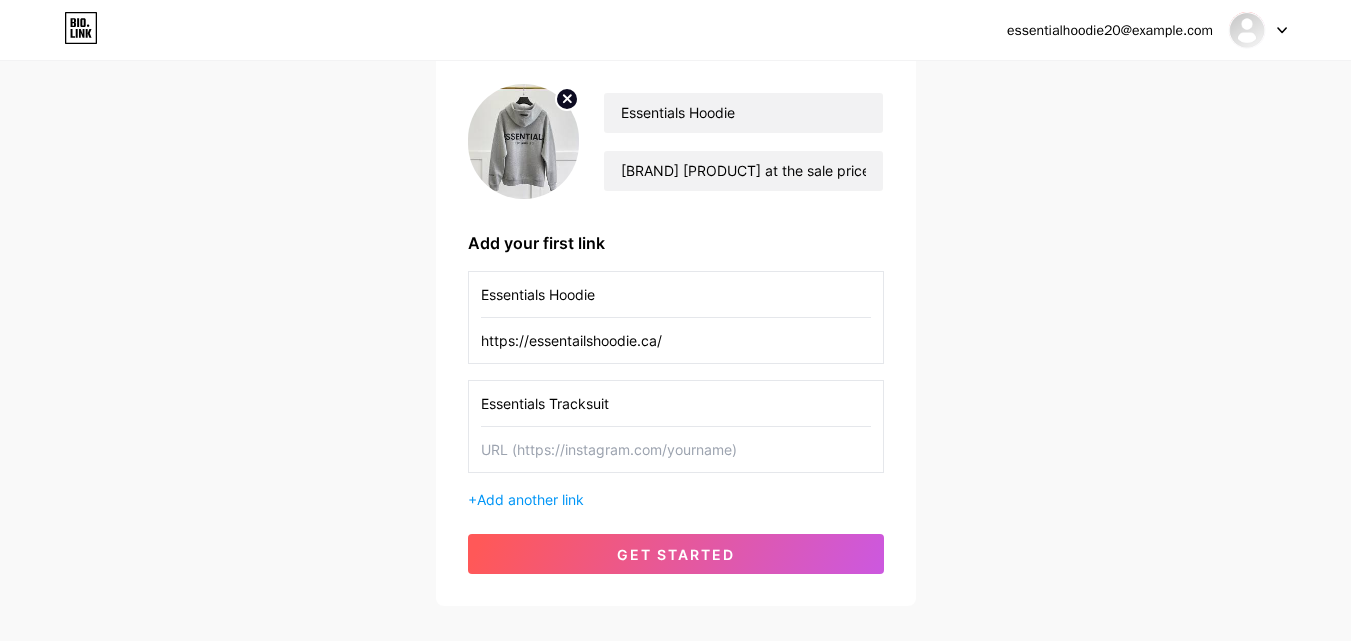 paste on "https://essentailshoodie.ca/tracksuit/" 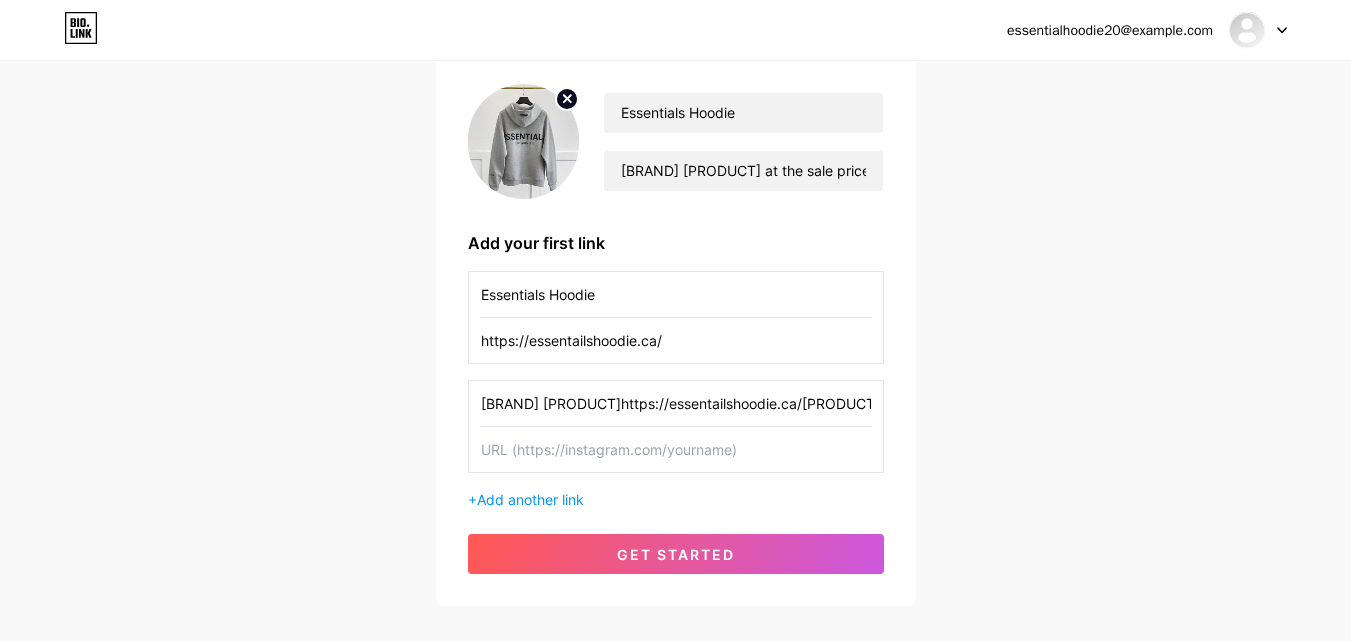type on "Essentials Tracksuit" 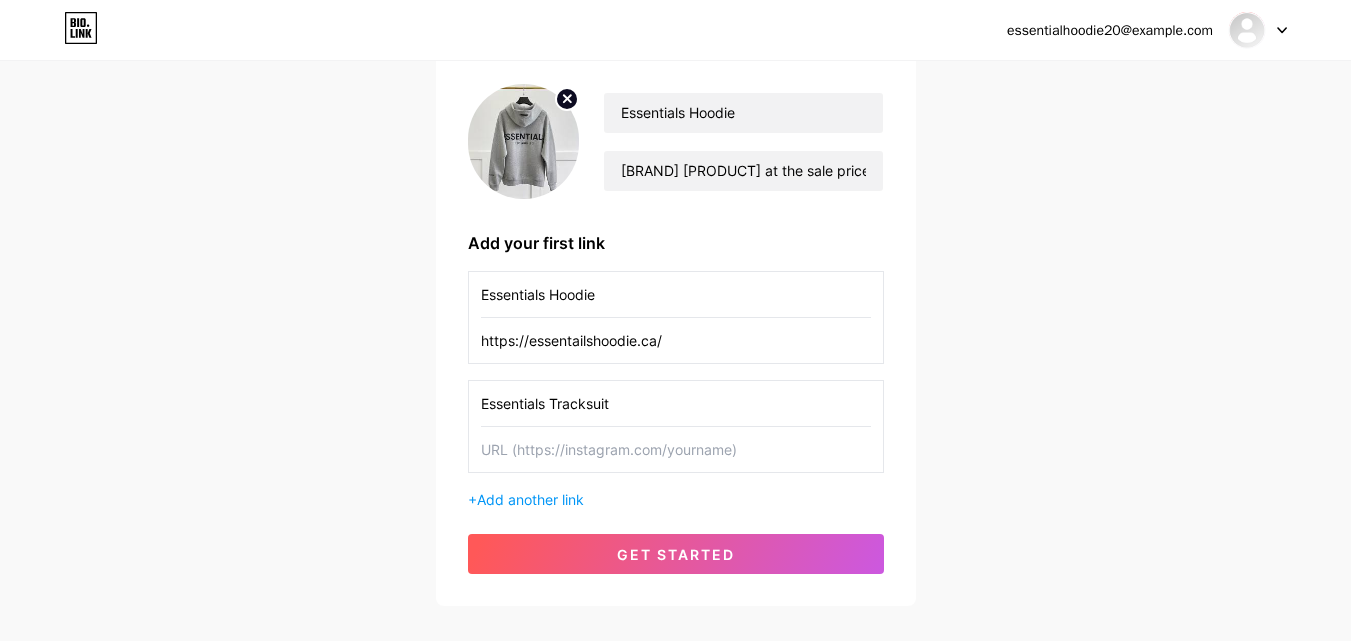 click at bounding box center [676, 449] 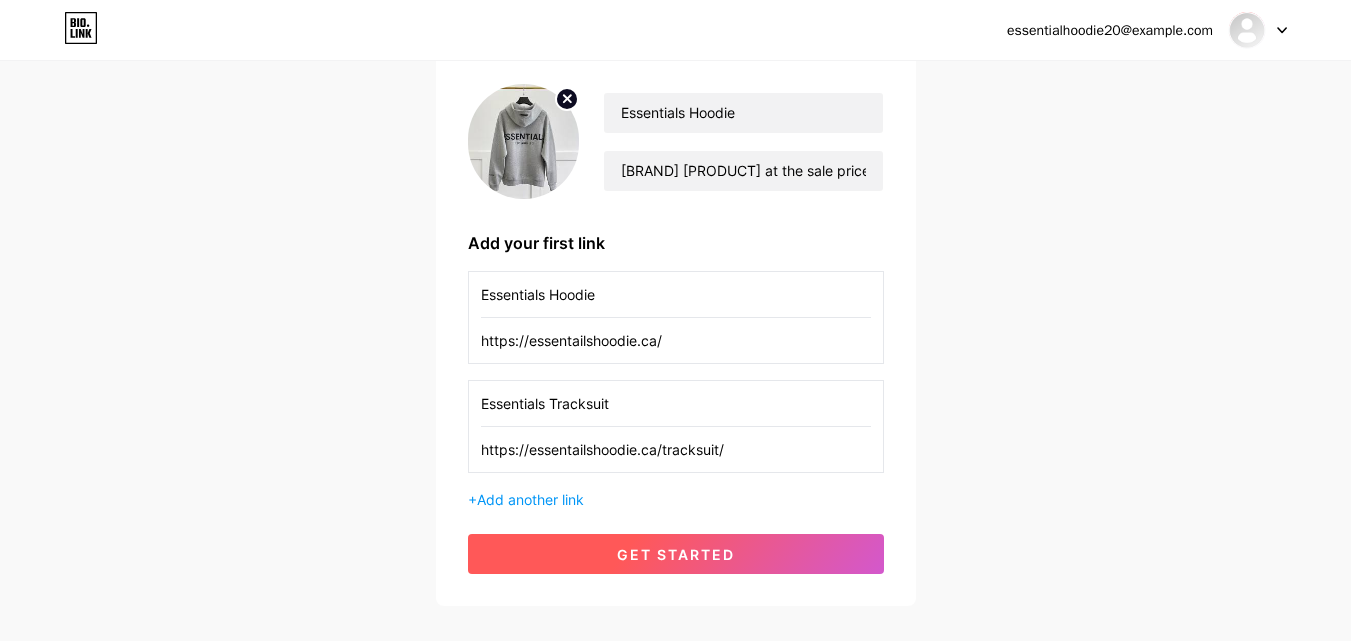 type on "https://essentailshoodie.ca/tracksuit/" 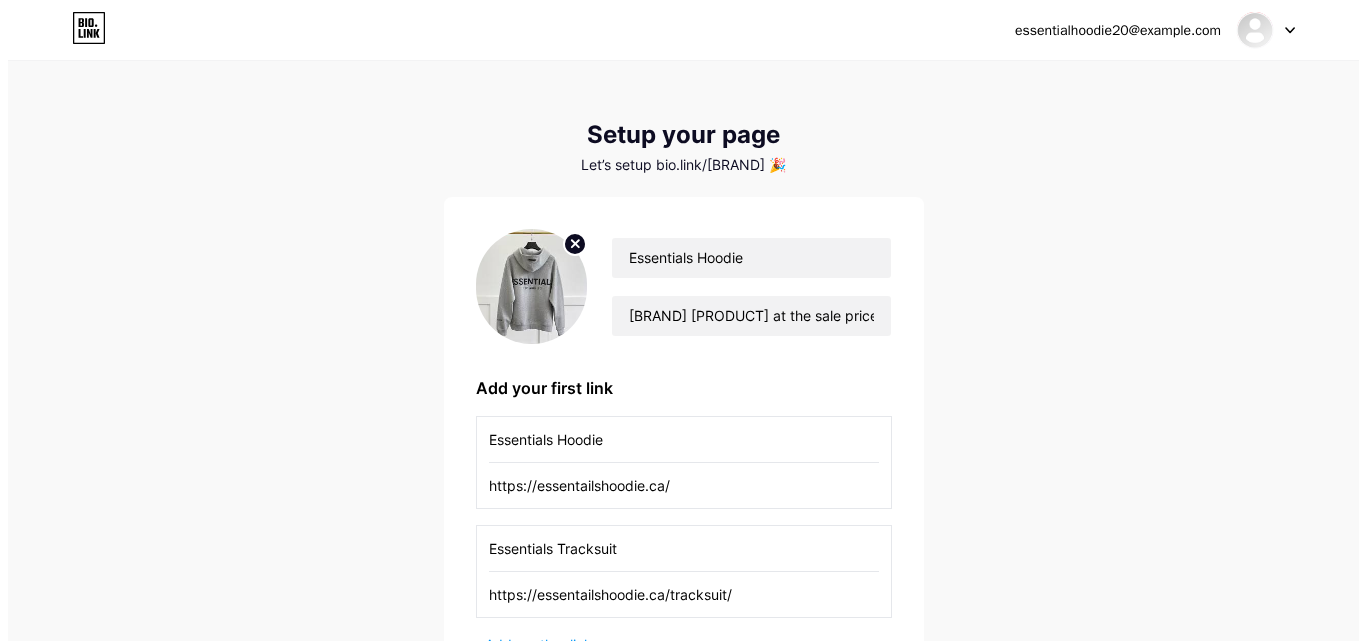 scroll, scrollTop: 0, scrollLeft: 0, axis: both 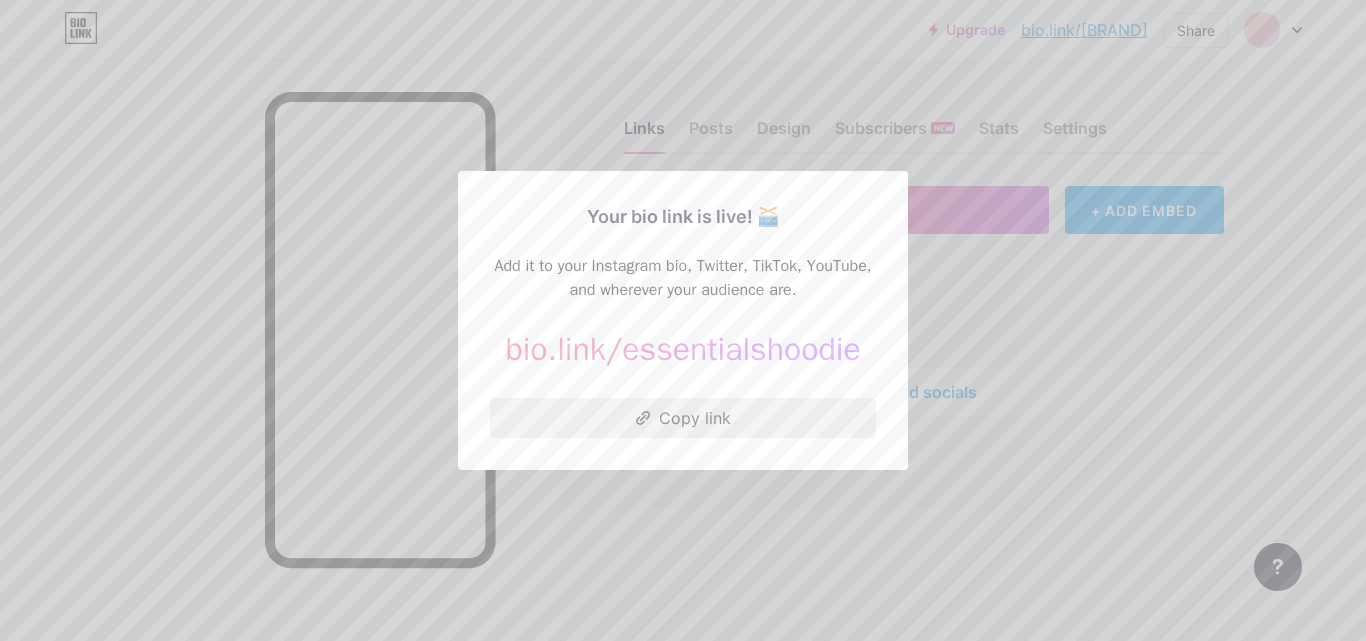 click on "Copy link" at bounding box center (683, 418) 